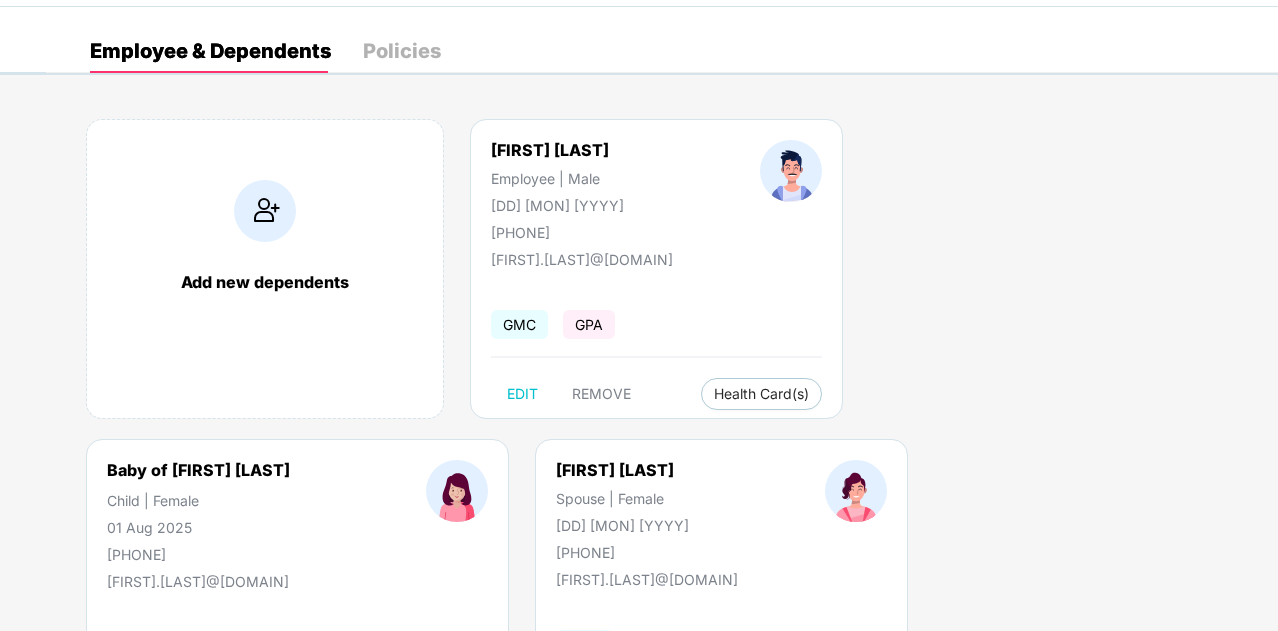 scroll, scrollTop: 0, scrollLeft: 0, axis: both 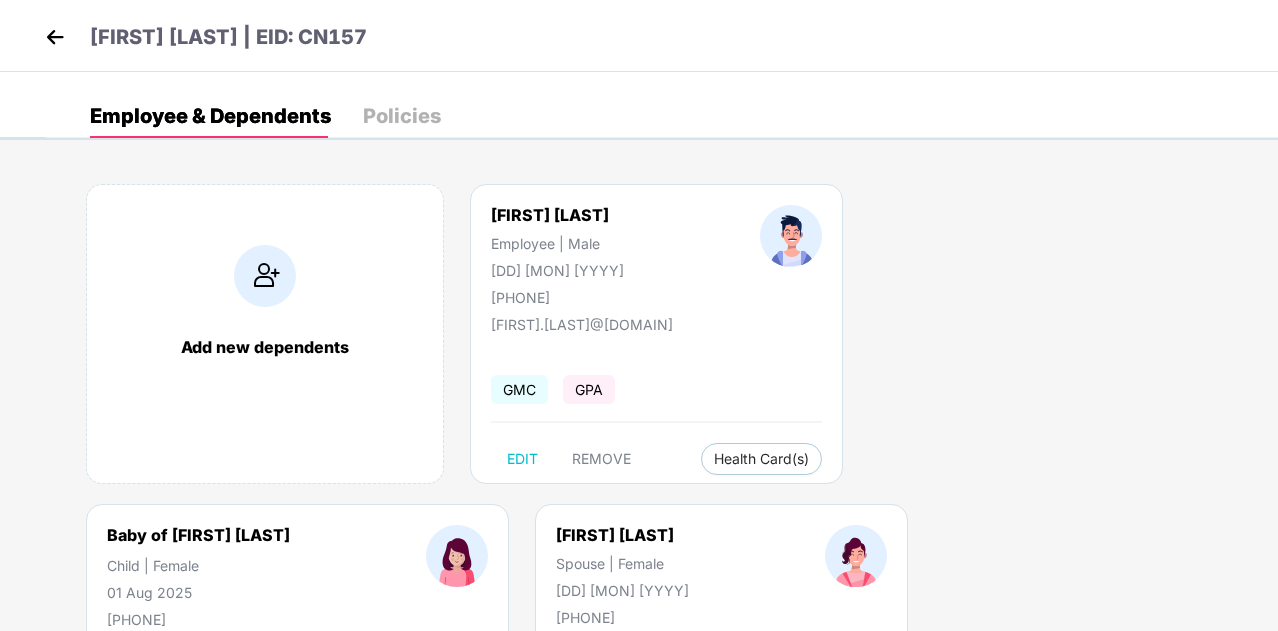 click at bounding box center [55, 37] 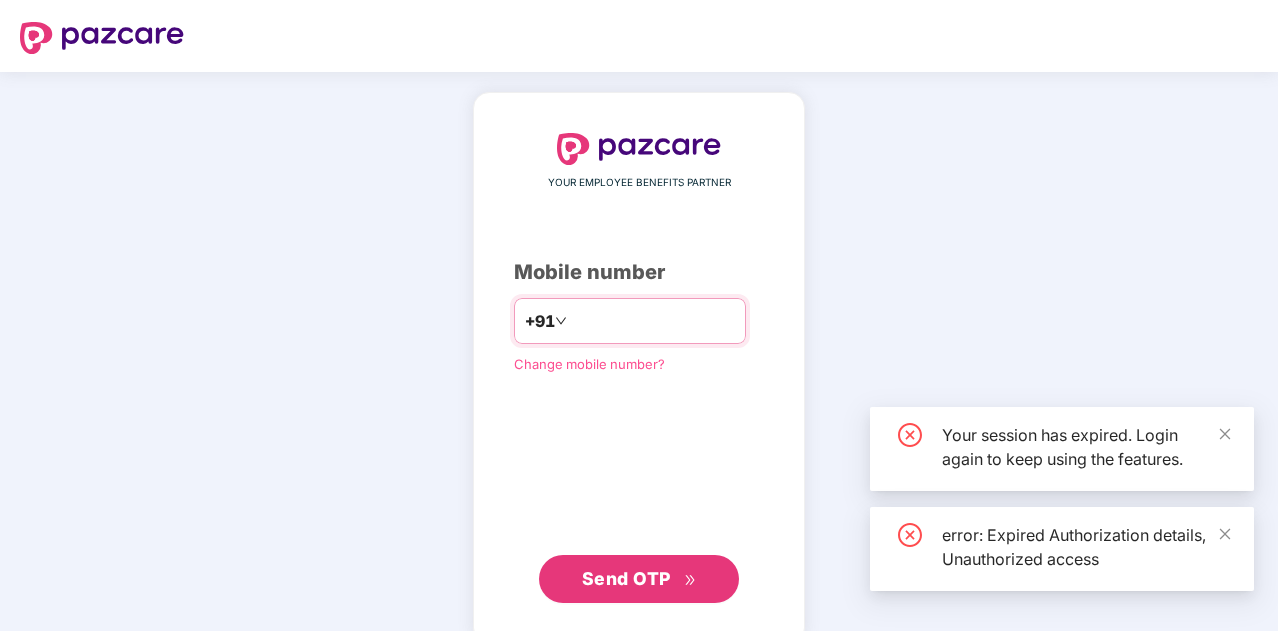 click at bounding box center [653, 321] 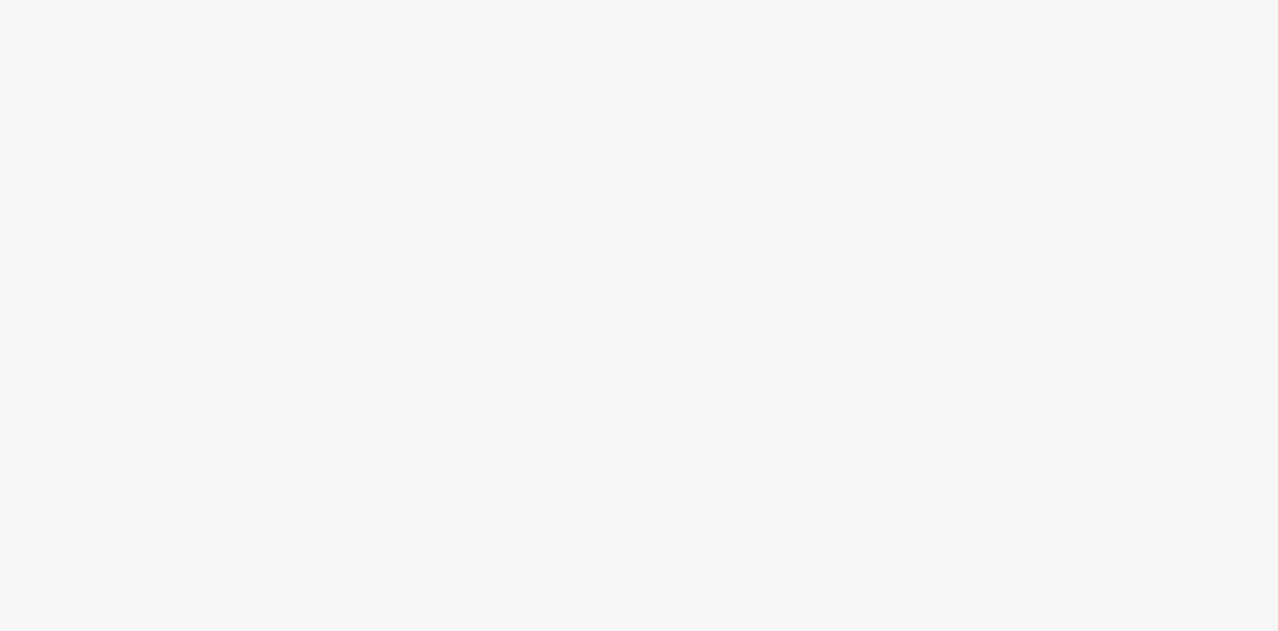 scroll, scrollTop: 0, scrollLeft: 0, axis: both 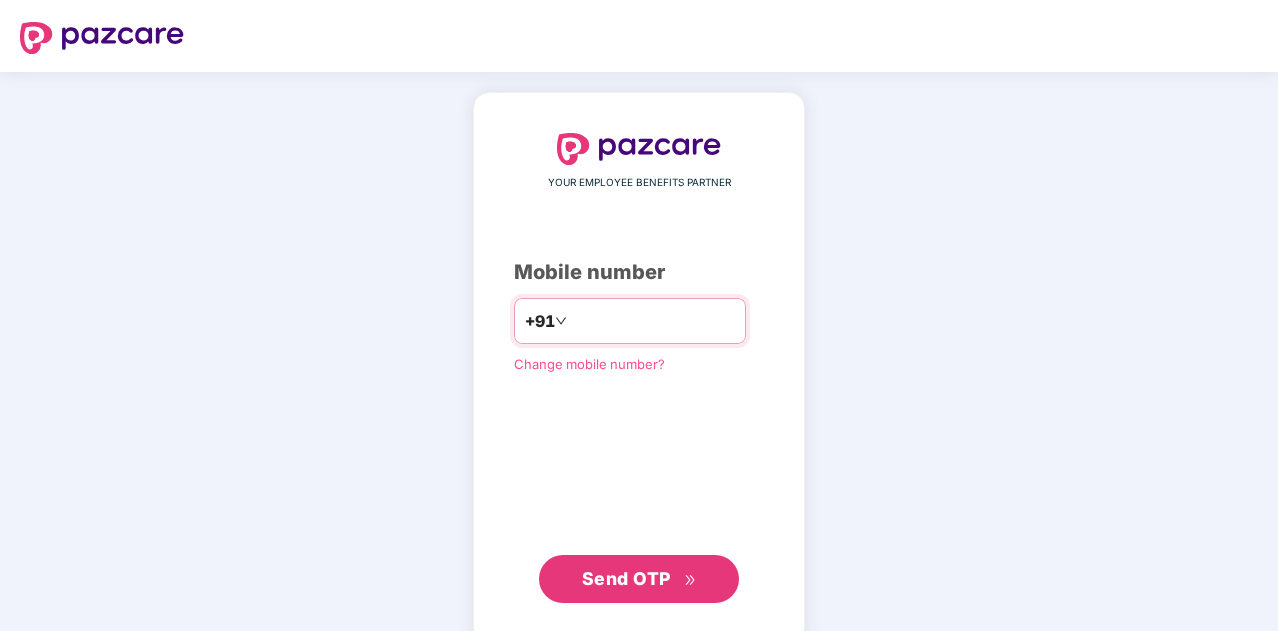 click at bounding box center [653, 321] 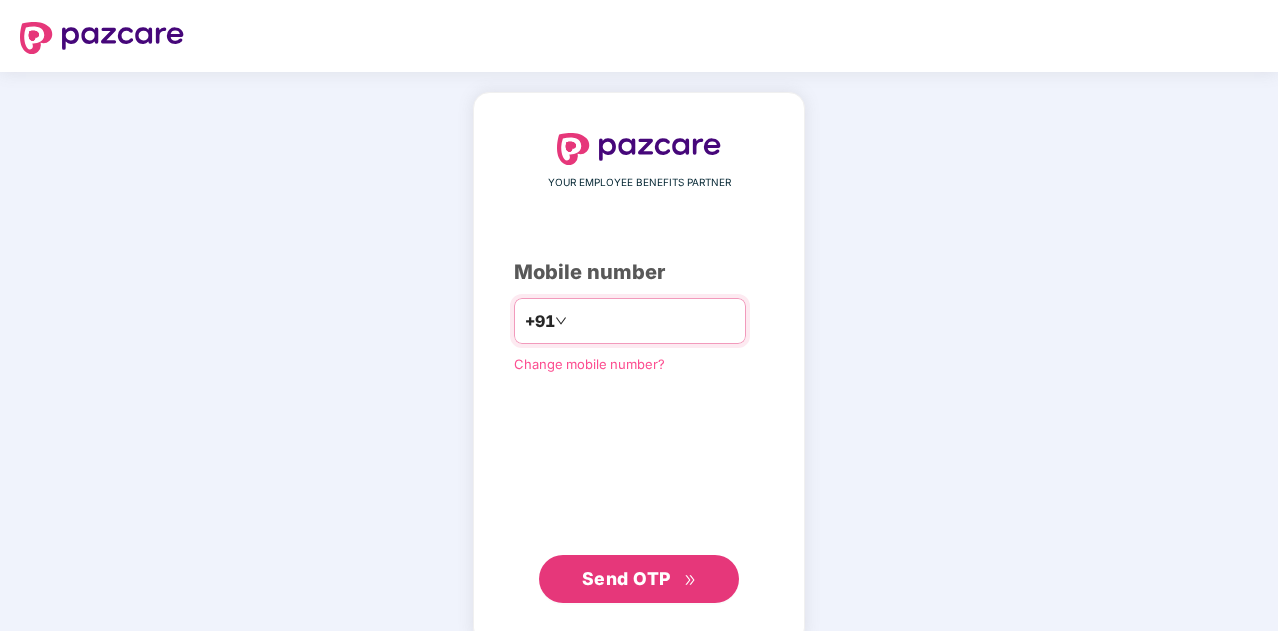 type on "**********" 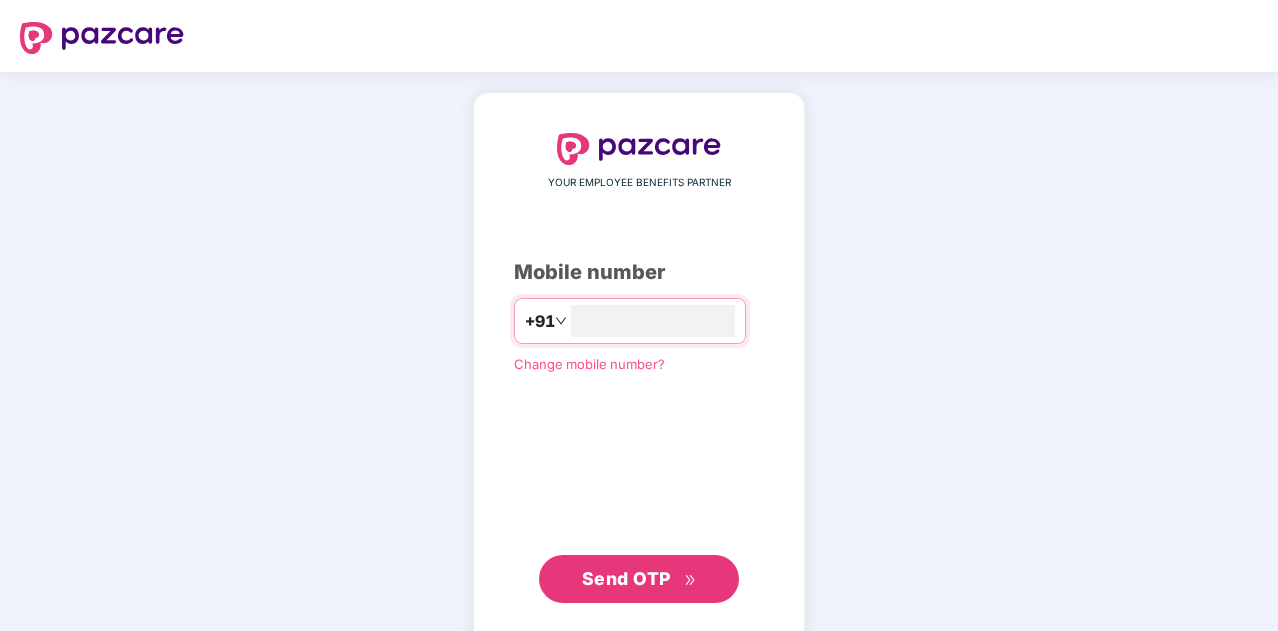 click on "Send OTP" at bounding box center [626, 578] 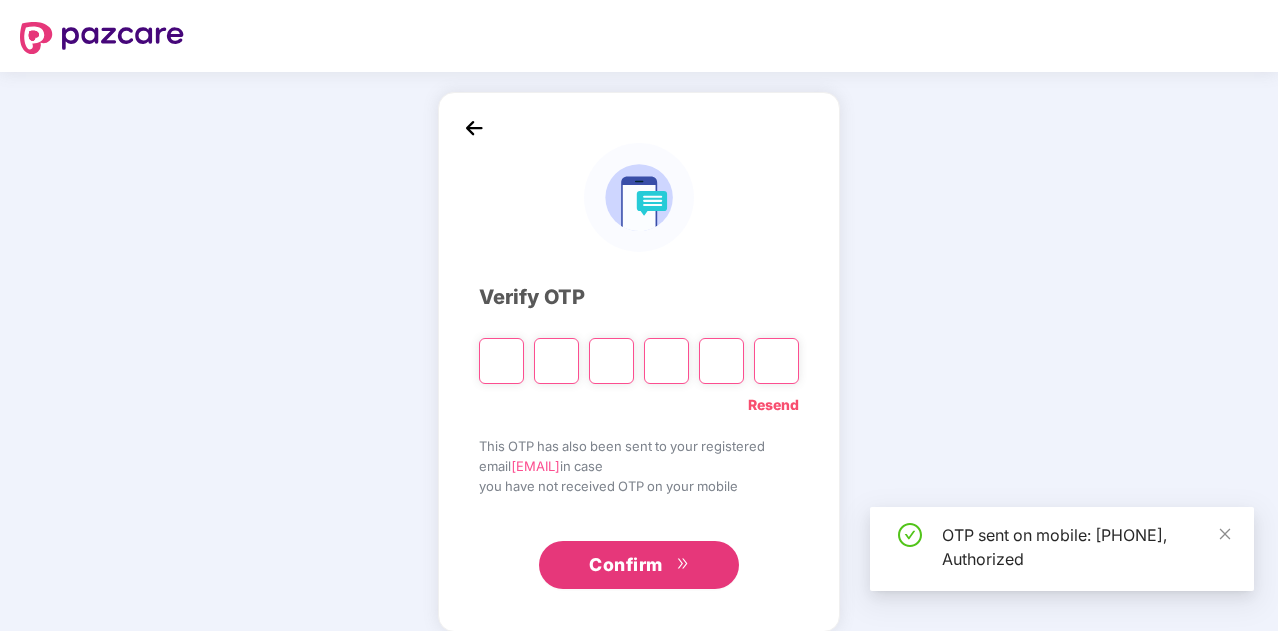 click at bounding box center (501, 361) 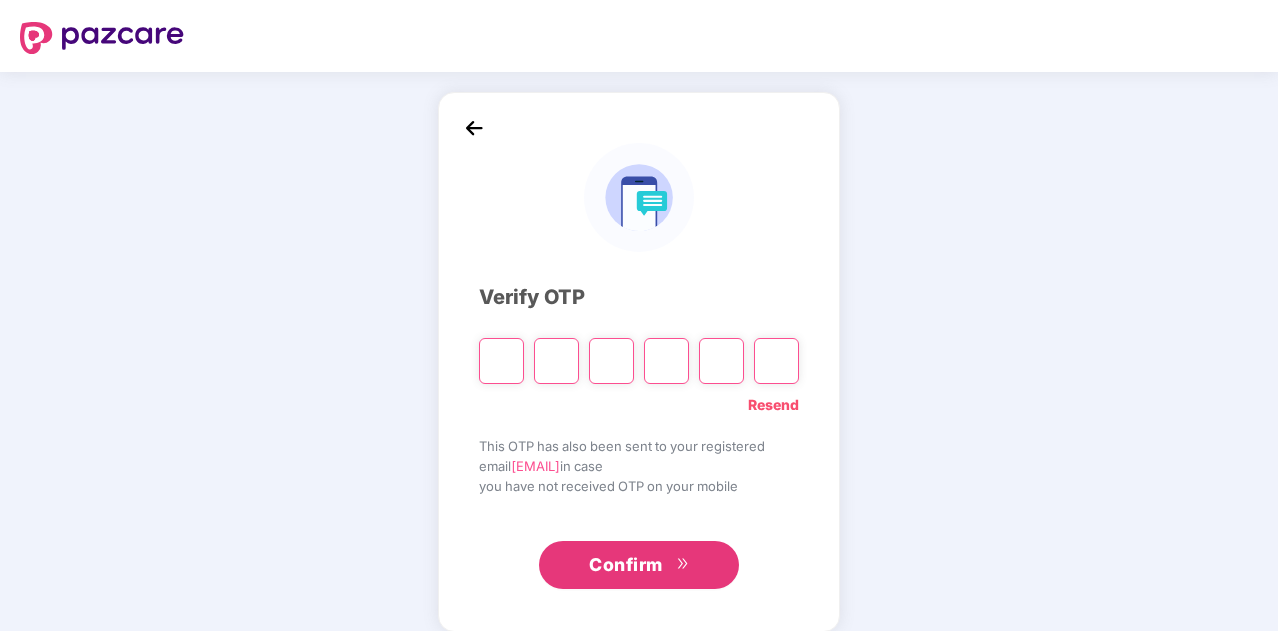 type on "*" 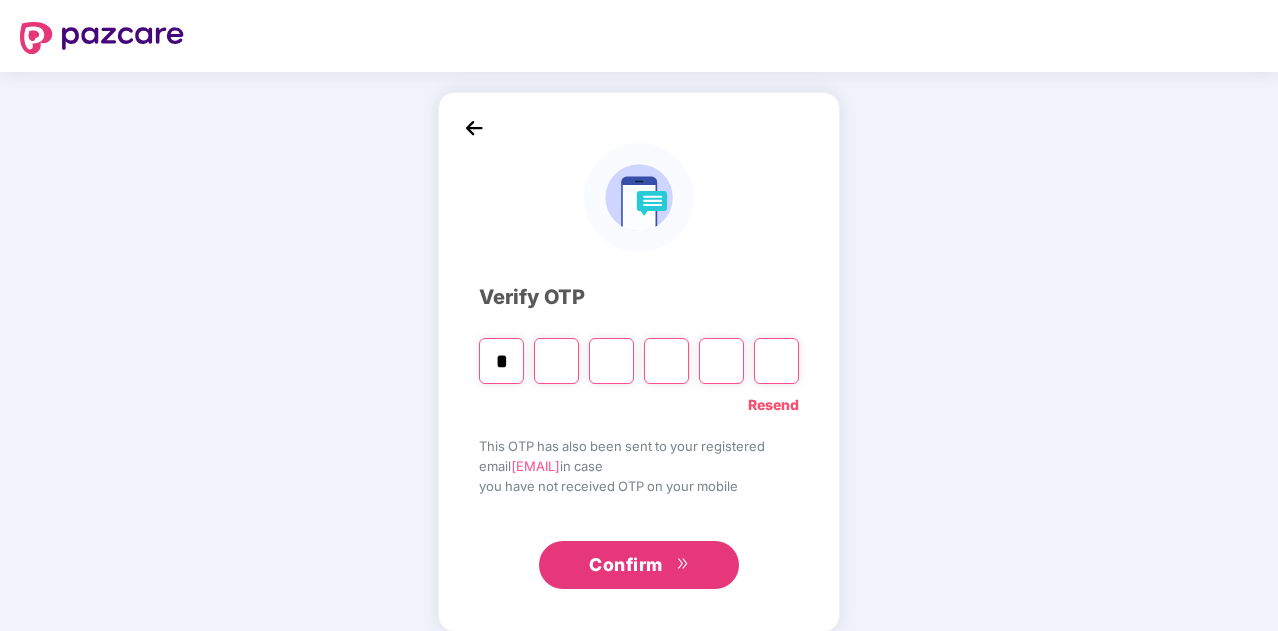 type on "*" 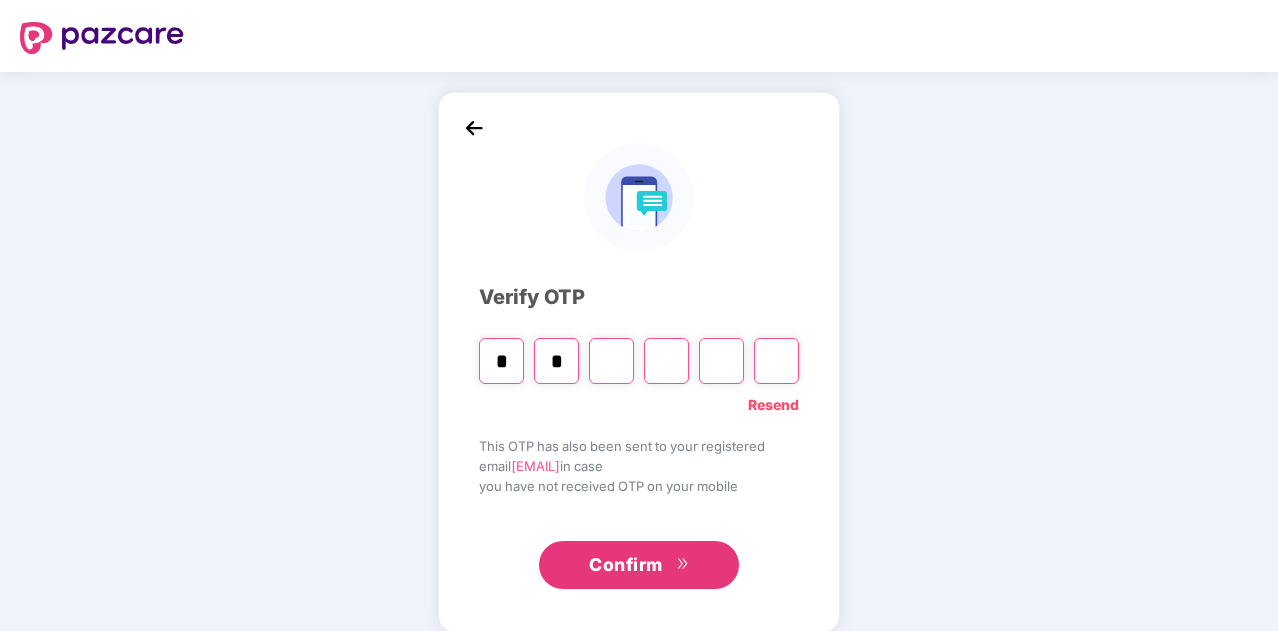 type on "*" 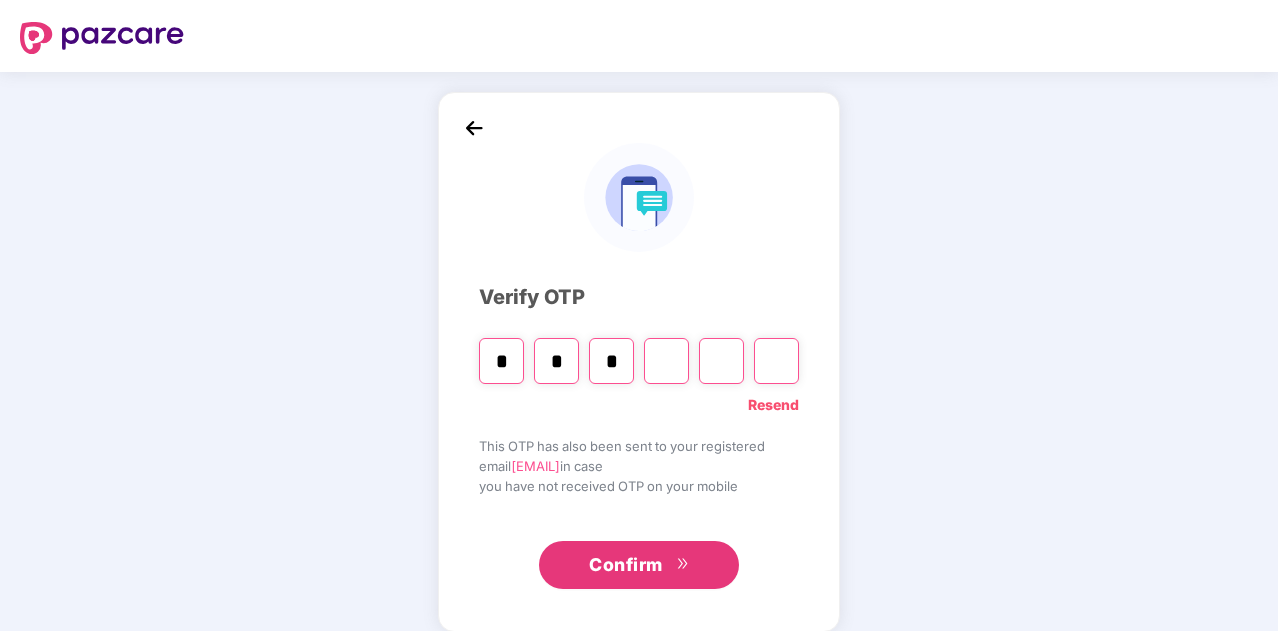 type on "*" 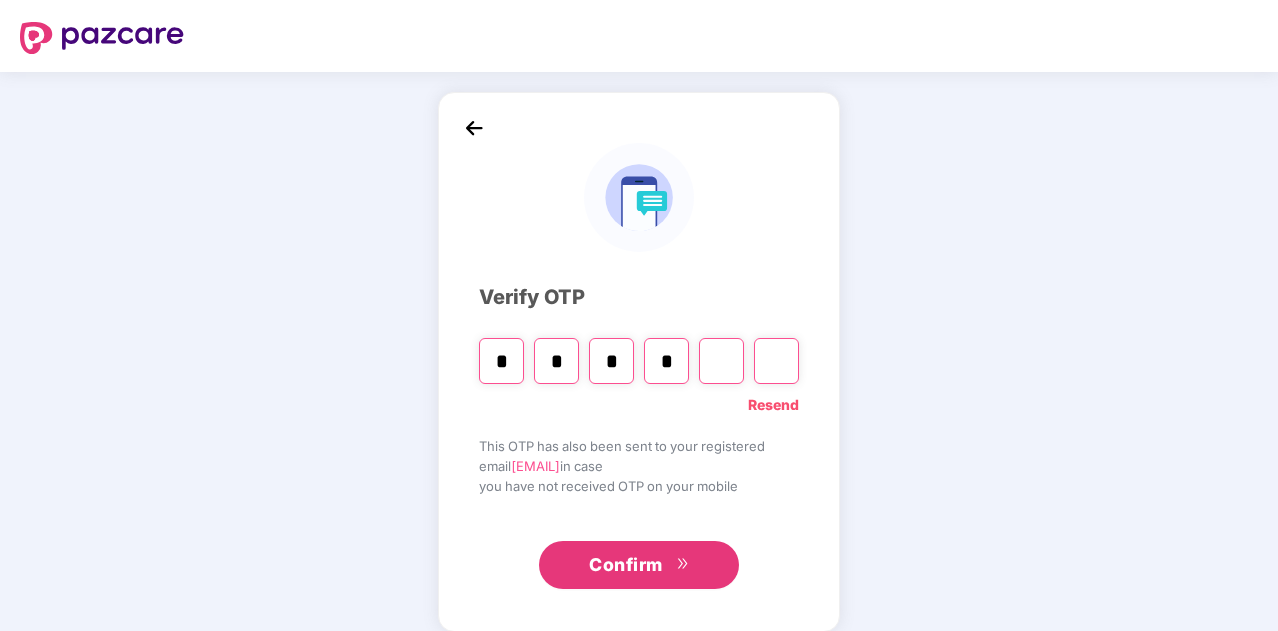 type on "*" 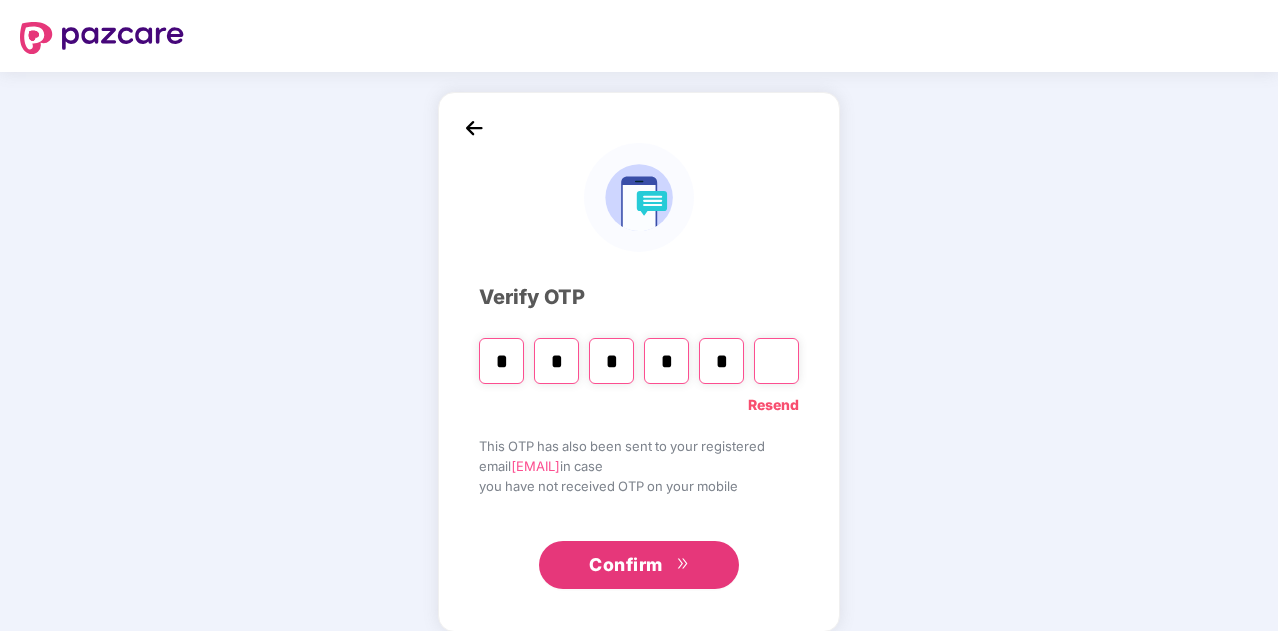 type on "*" 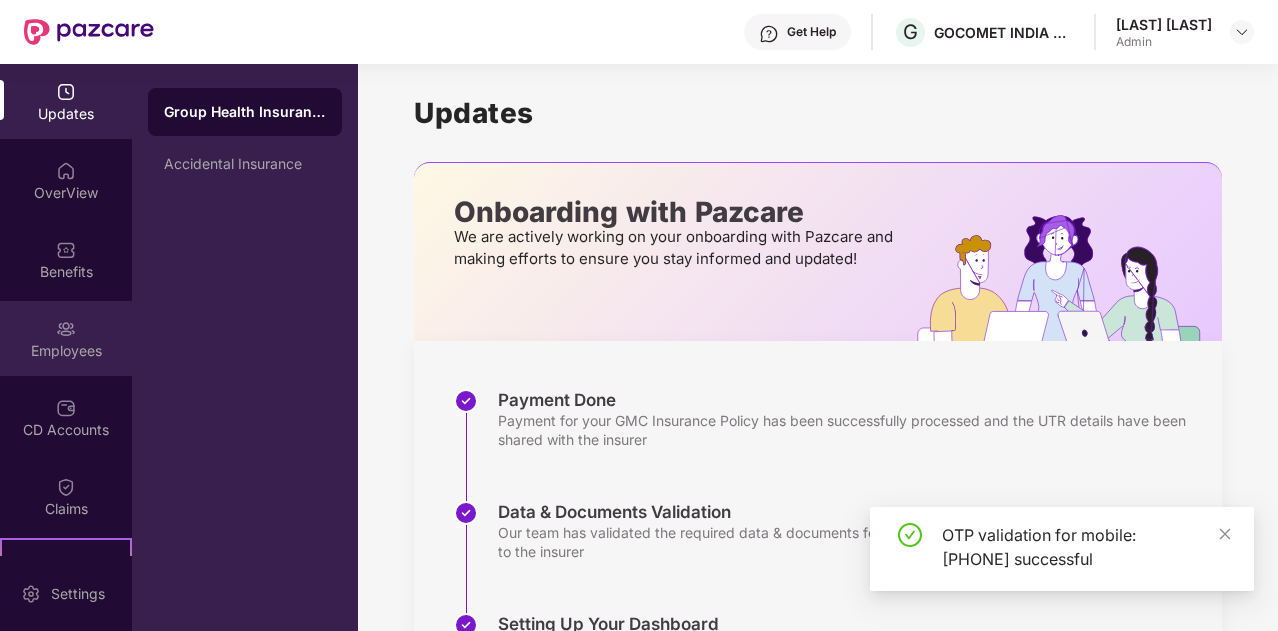 click on "Employees" at bounding box center [66, 338] 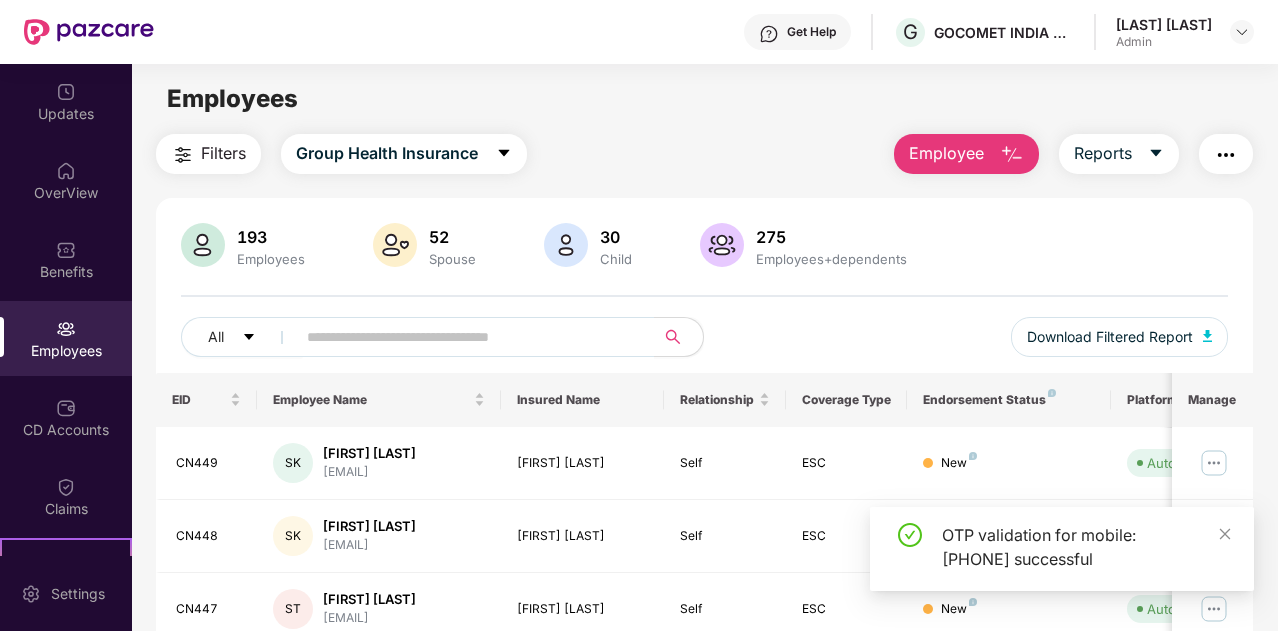 click on "Employee" at bounding box center [946, 153] 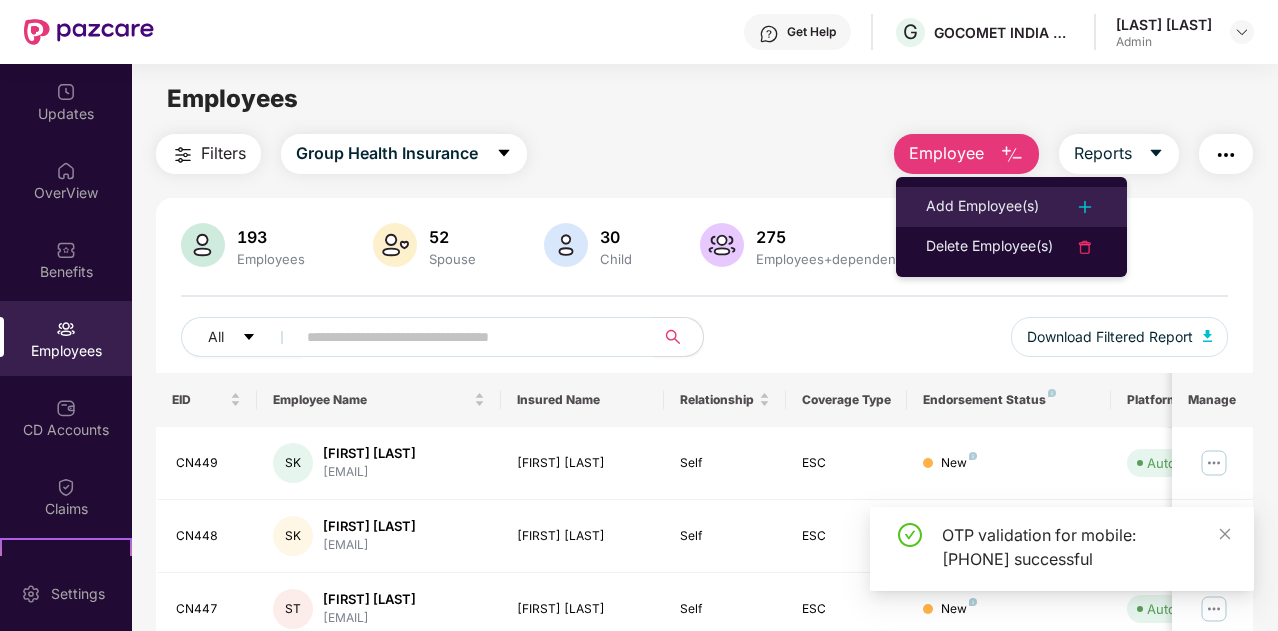 click on "Add Employee(s)" at bounding box center [982, 207] 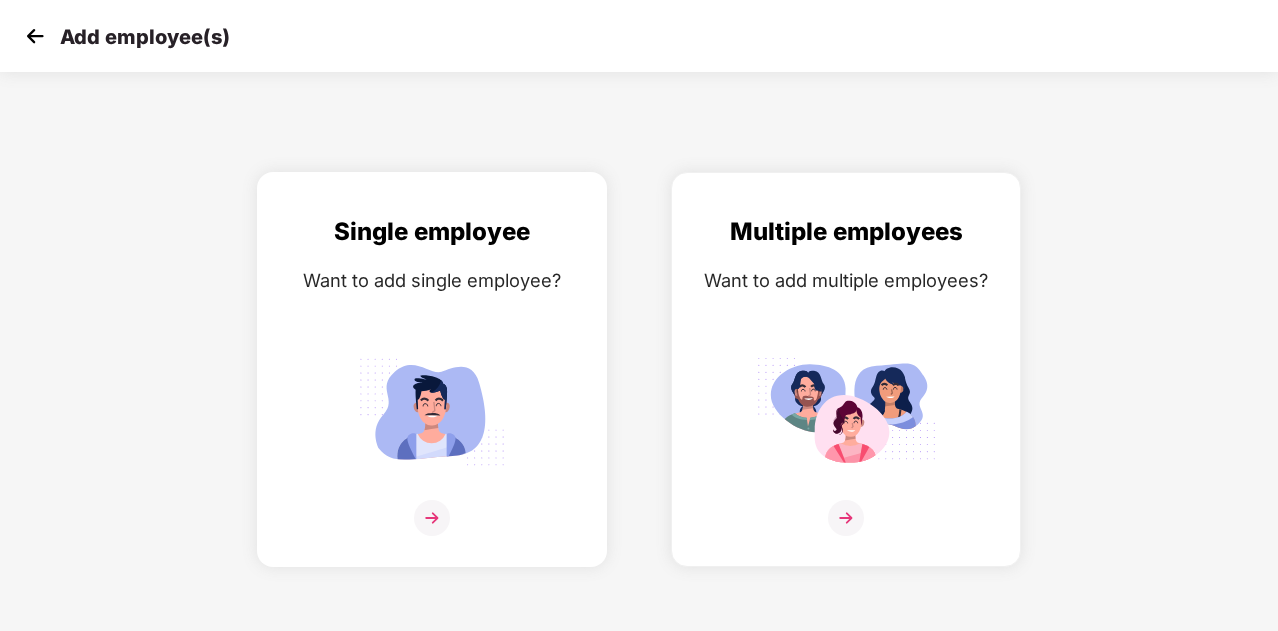 click on "Single employee Want to add single employee?" at bounding box center (432, 387) 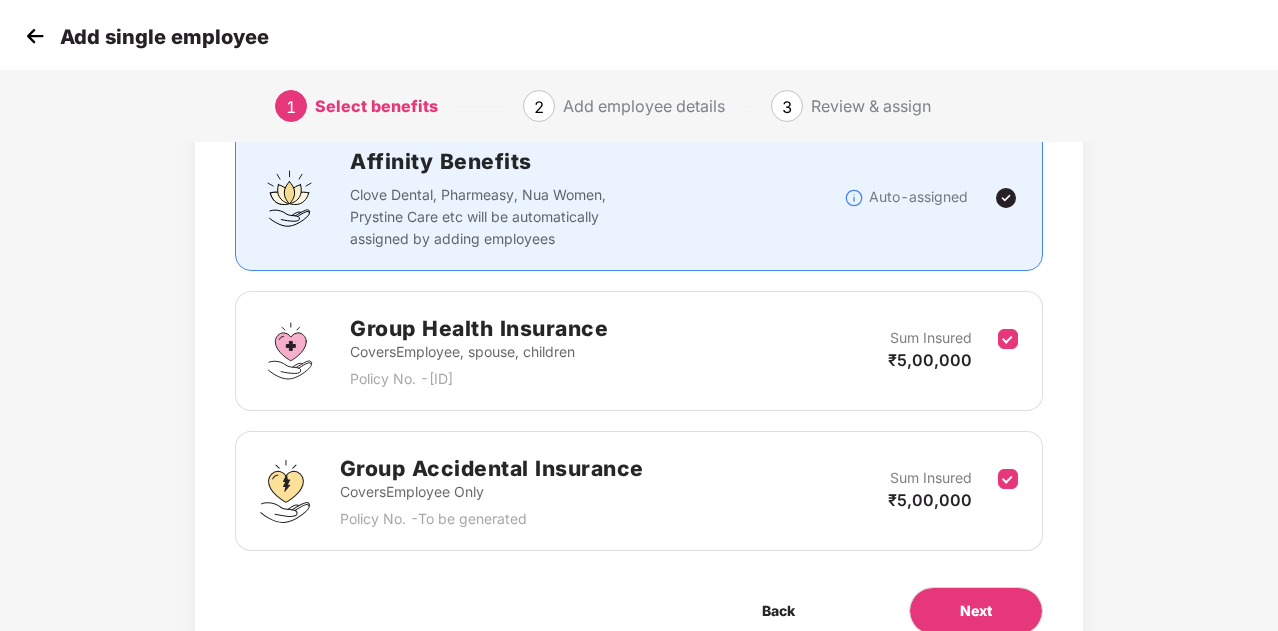 scroll, scrollTop: 246, scrollLeft: 0, axis: vertical 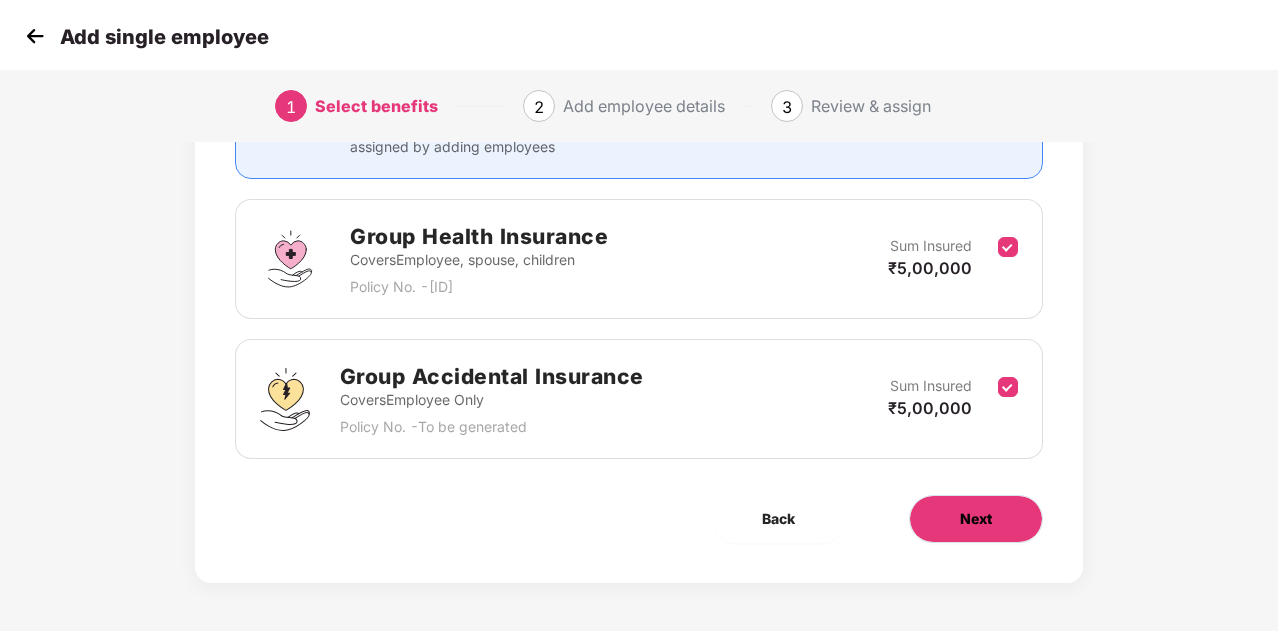 click on "Next" at bounding box center [976, 519] 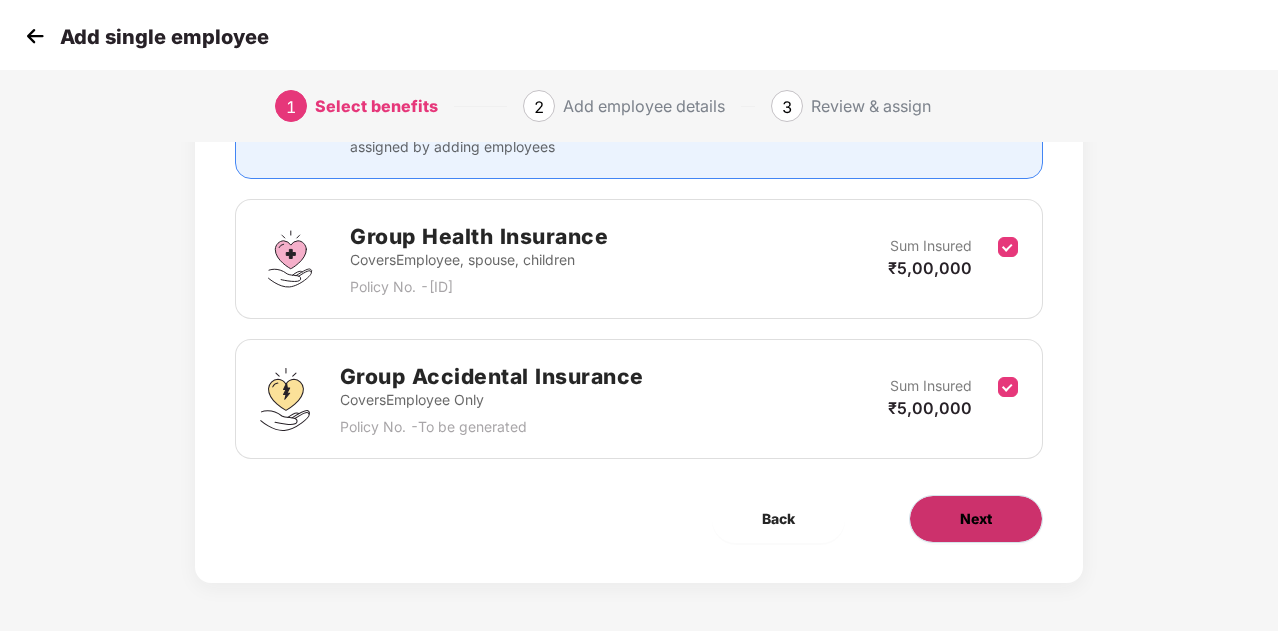 scroll, scrollTop: 0, scrollLeft: 0, axis: both 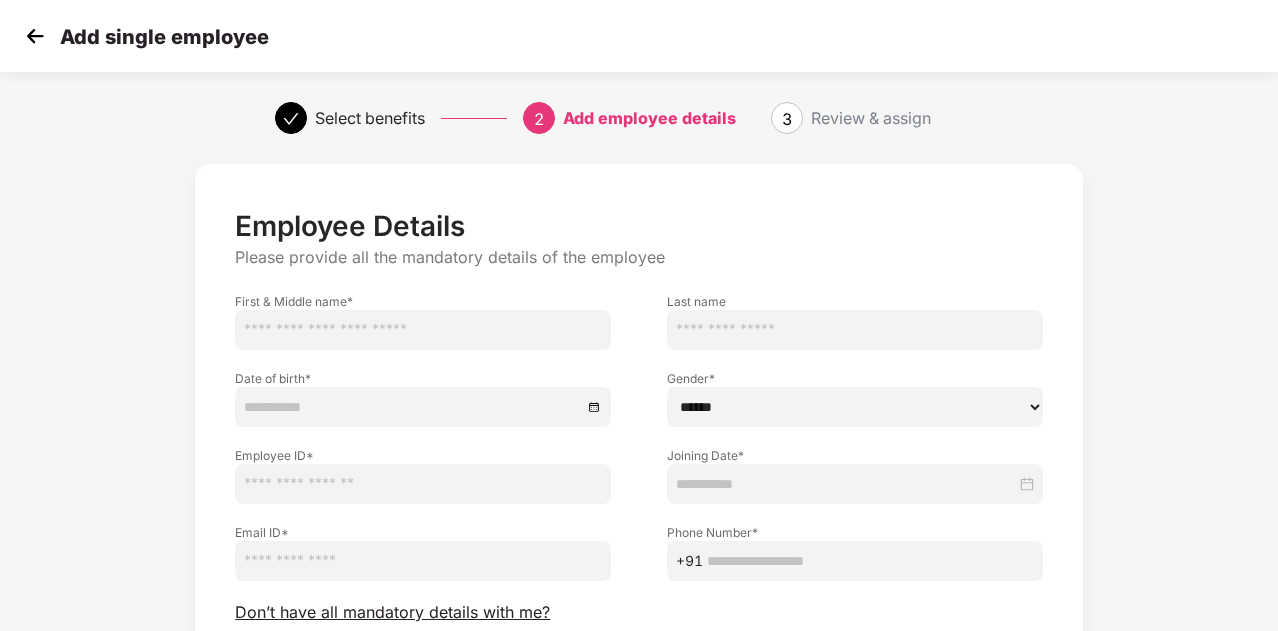 click at bounding box center [423, 330] 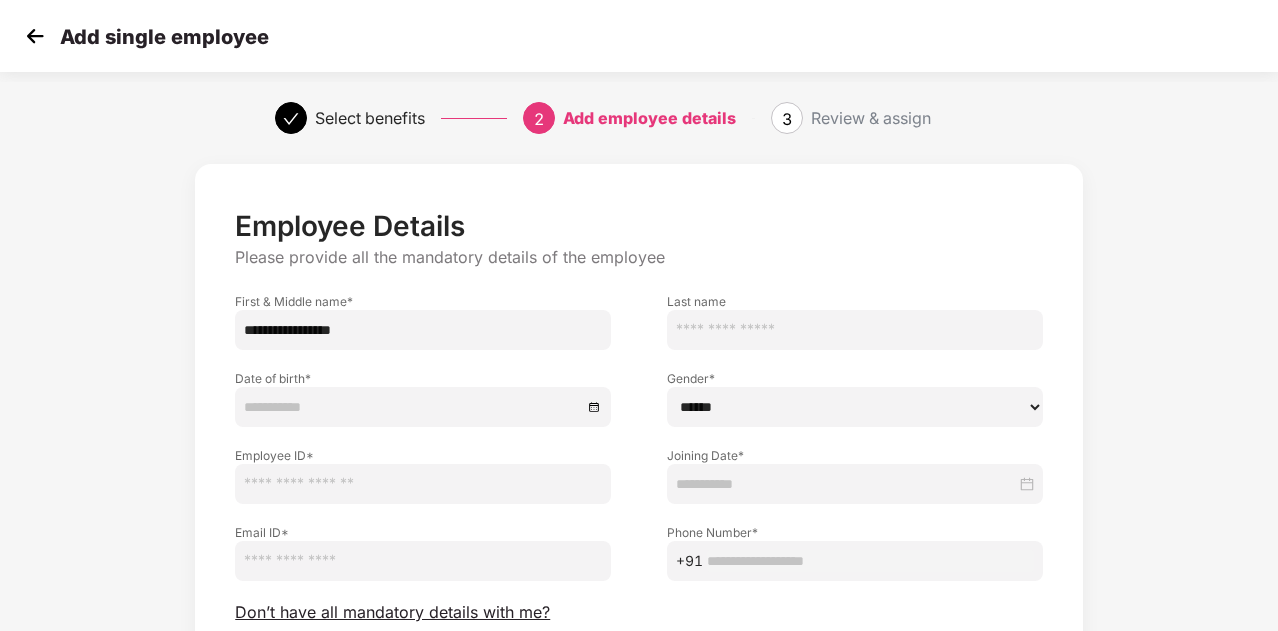 click on "**********" at bounding box center (423, 330) 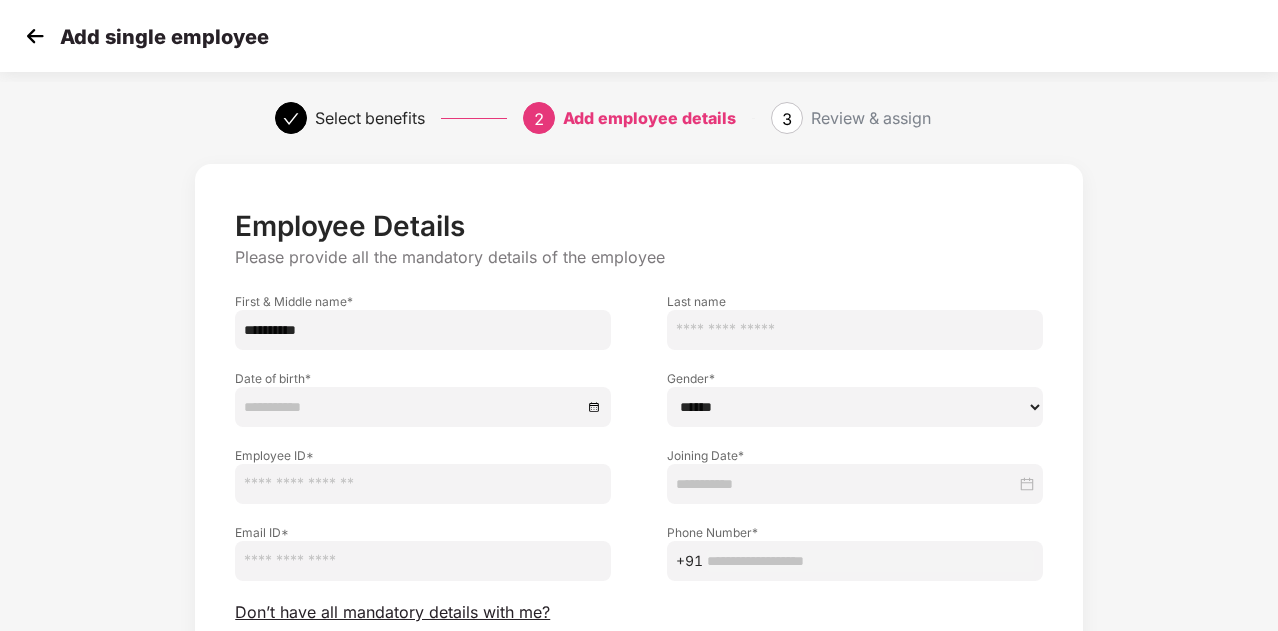type on "*********" 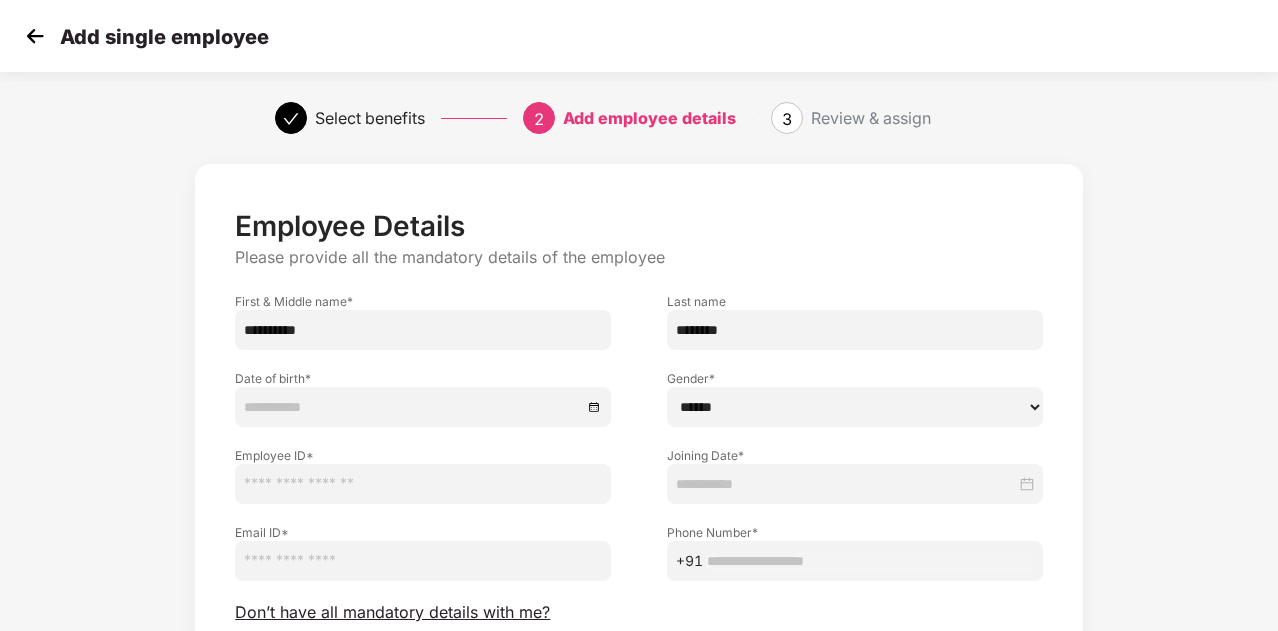 type on "********" 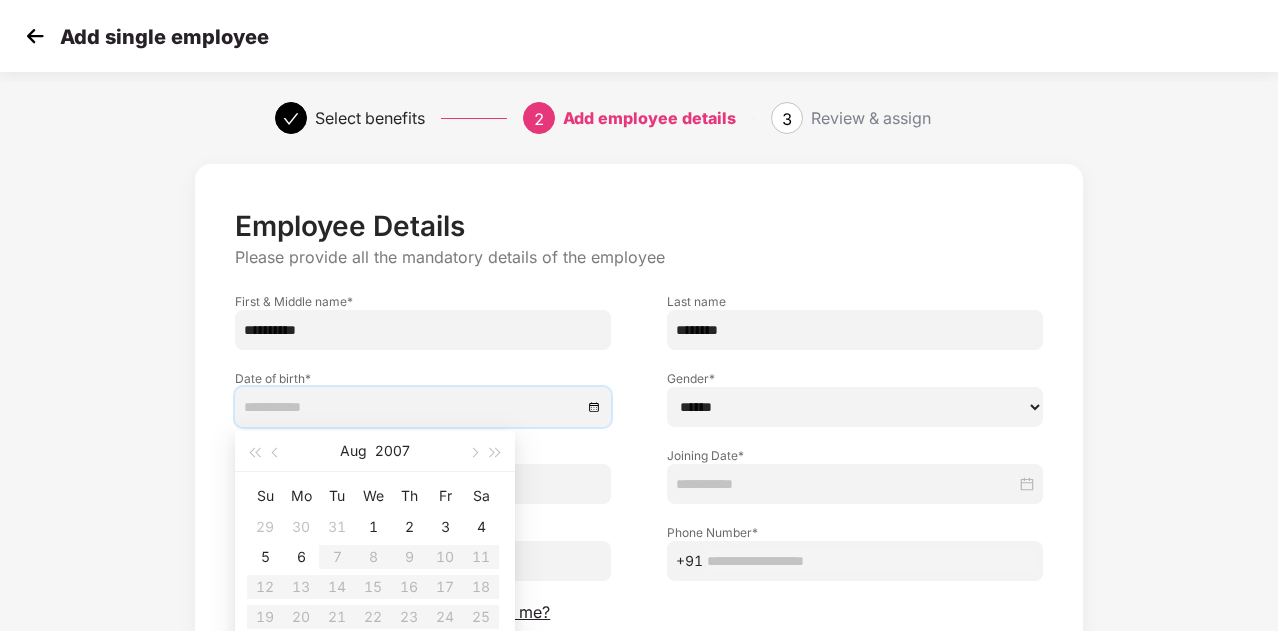 drag, startPoint x: 397, startPoint y: 445, endPoint x: 398, endPoint y: 420, distance: 25.019993 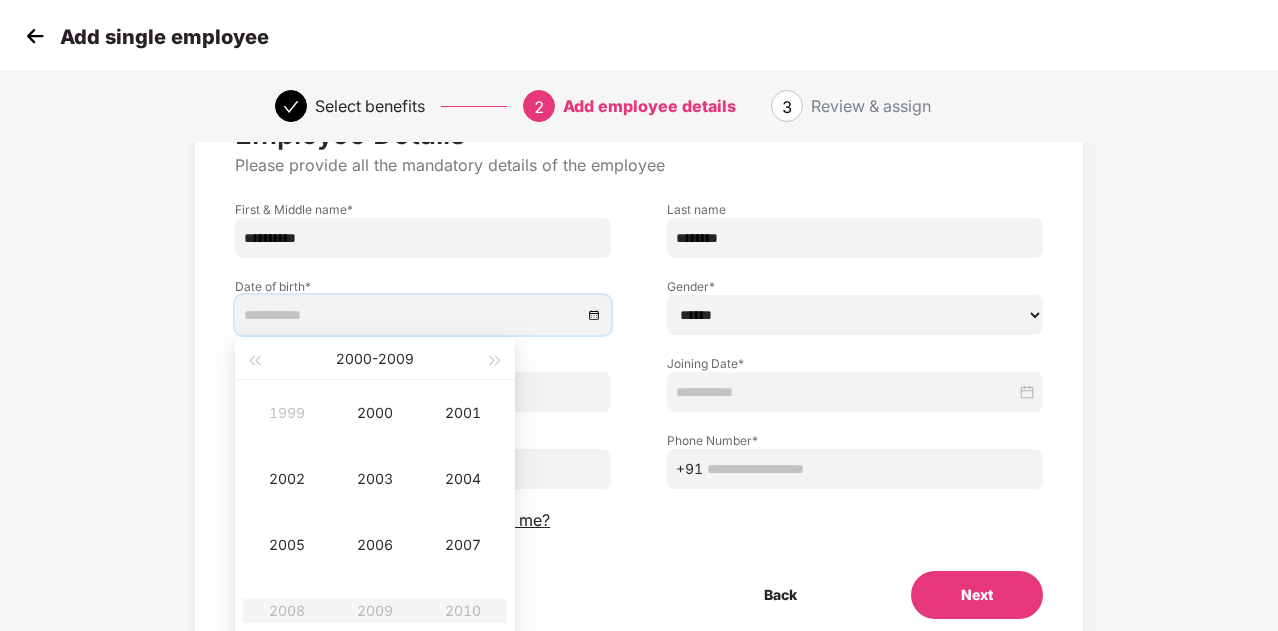 scroll, scrollTop: 170, scrollLeft: 0, axis: vertical 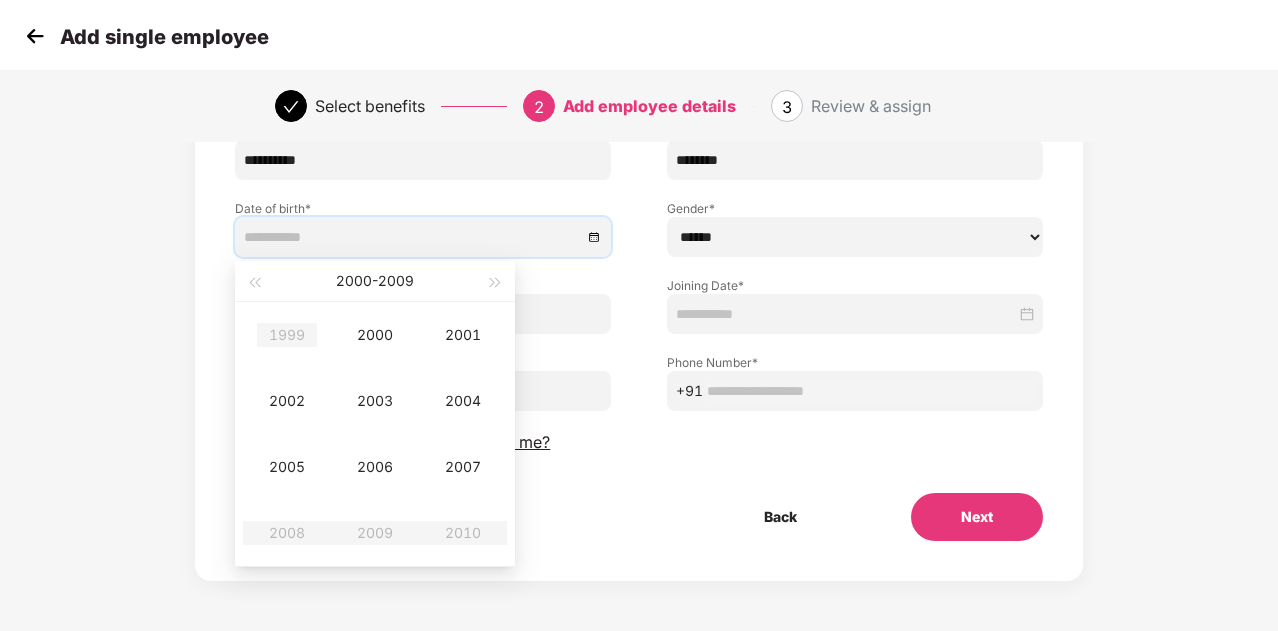 type on "**********" 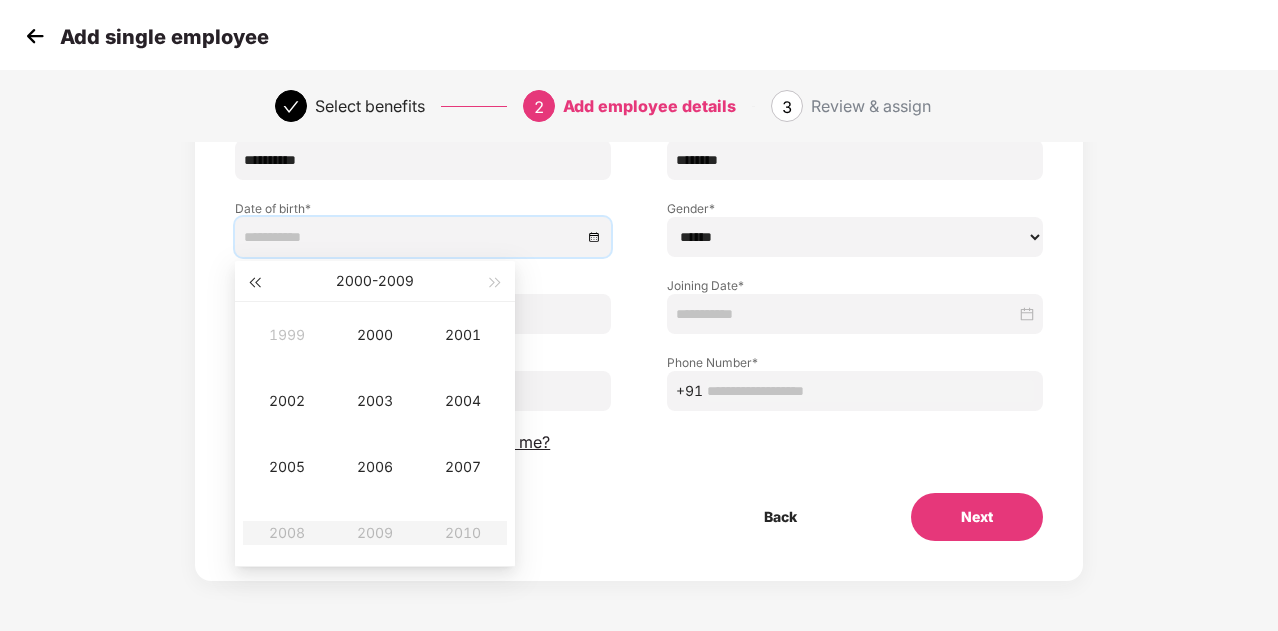 click at bounding box center (254, 281) 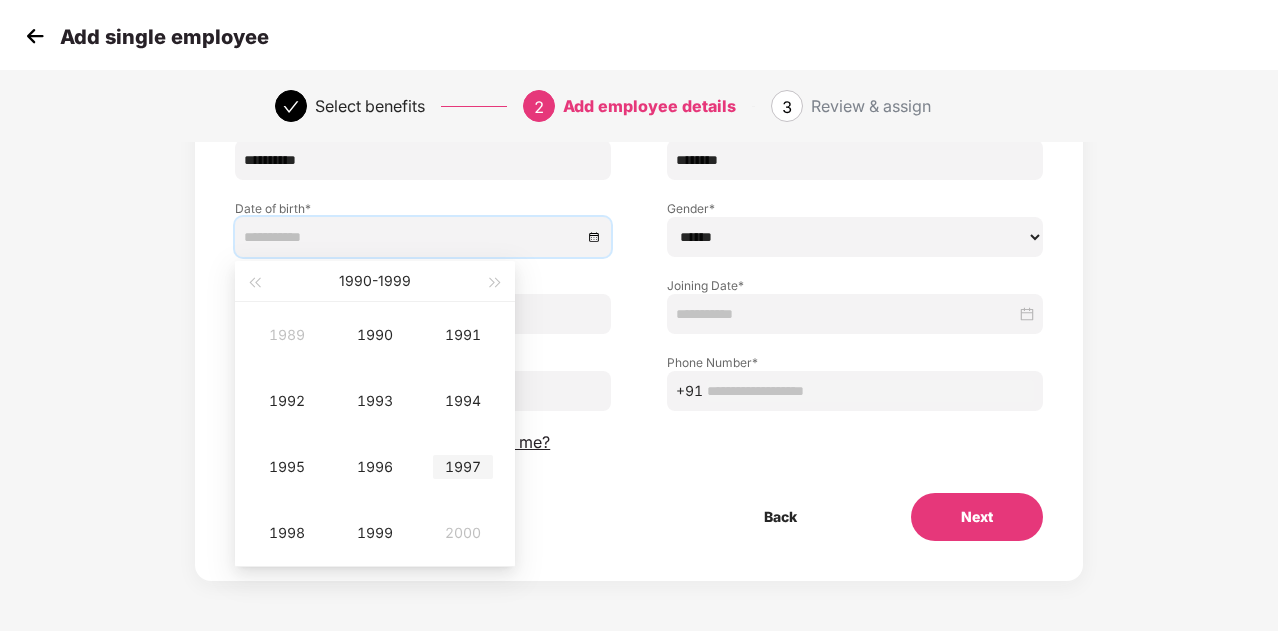 type on "**********" 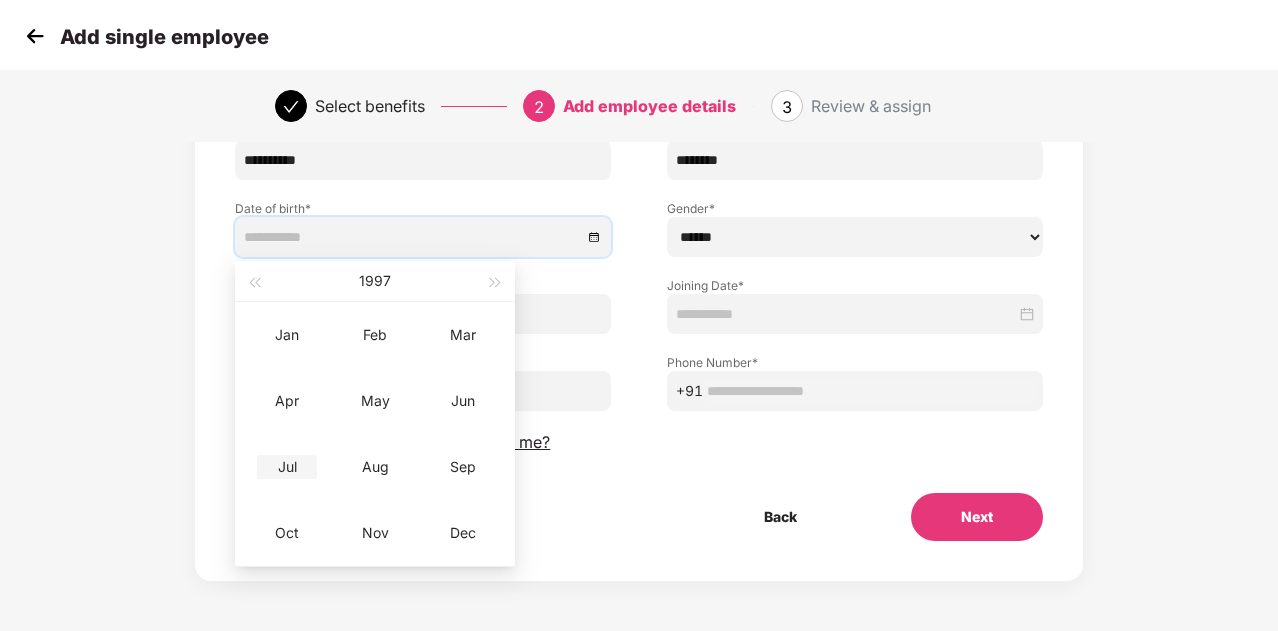 type on "**********" 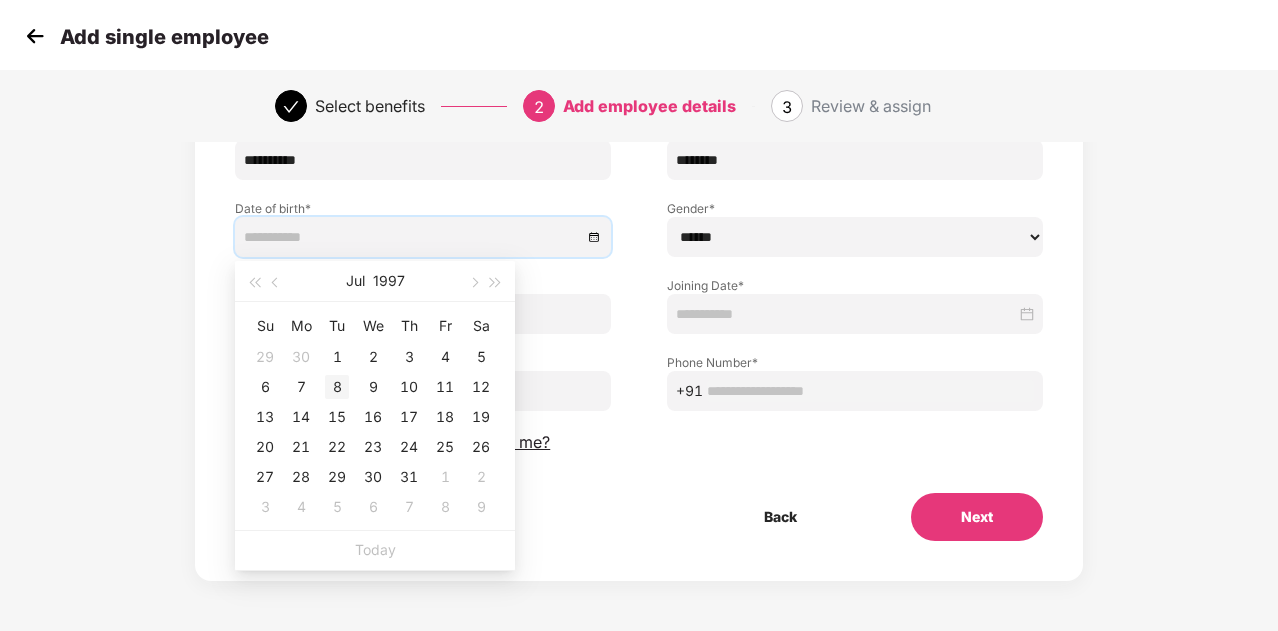 type on "**********" 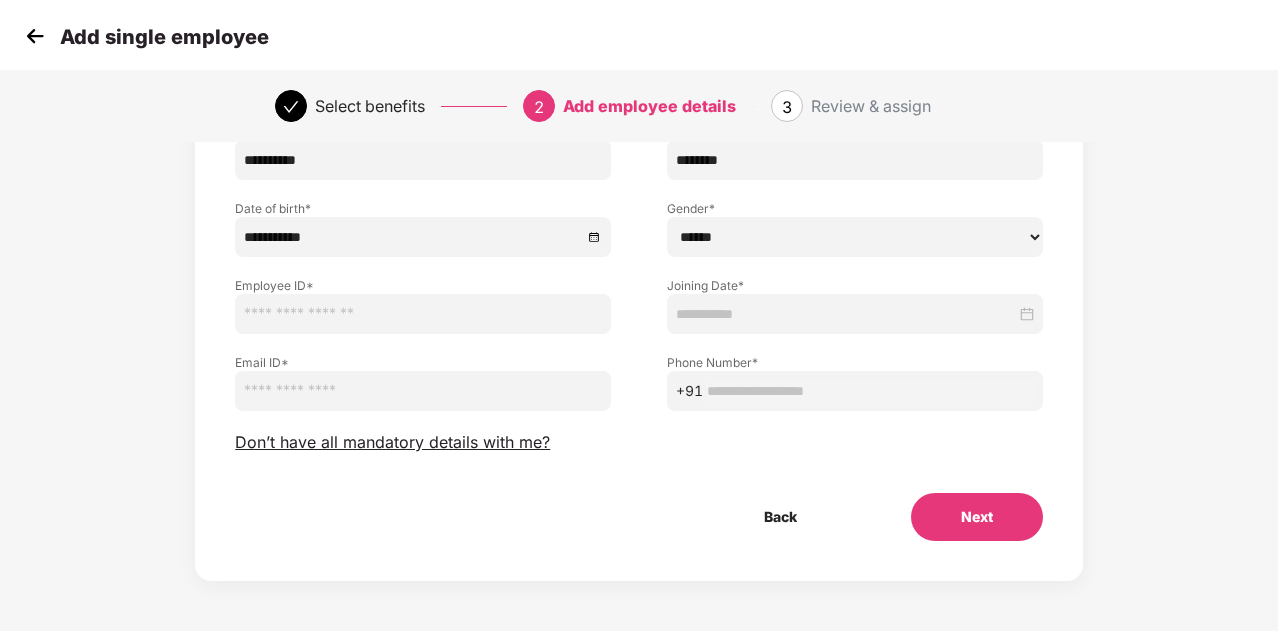 click at bounding box center (423, 314) 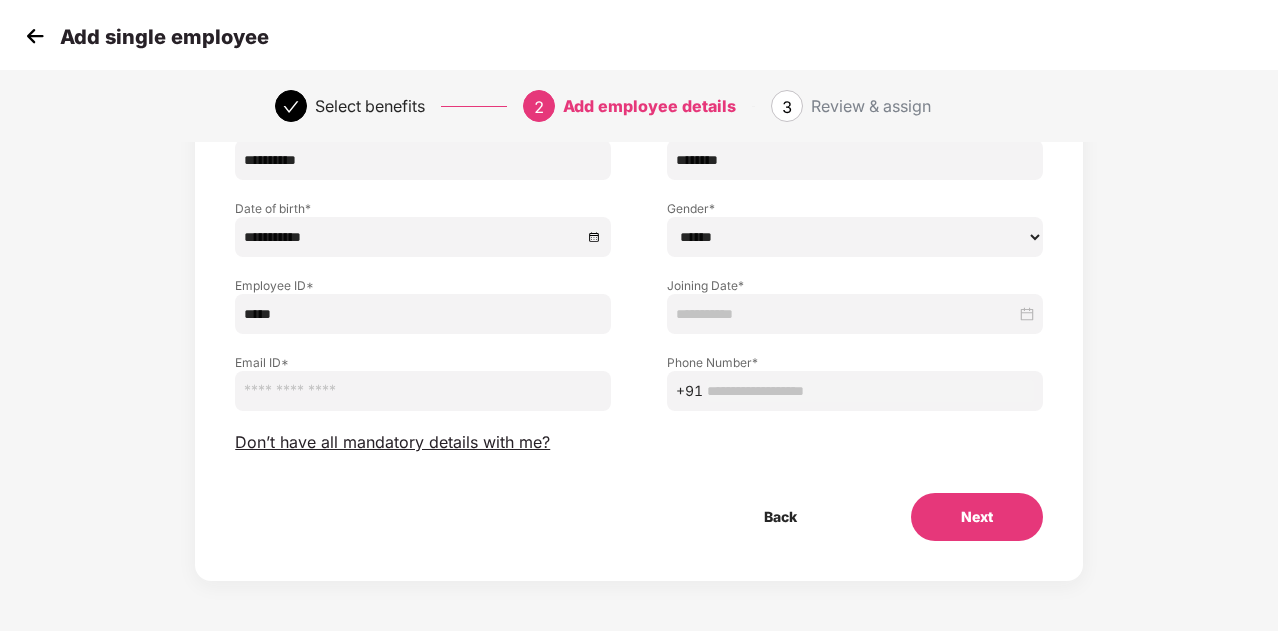 type on "*****" 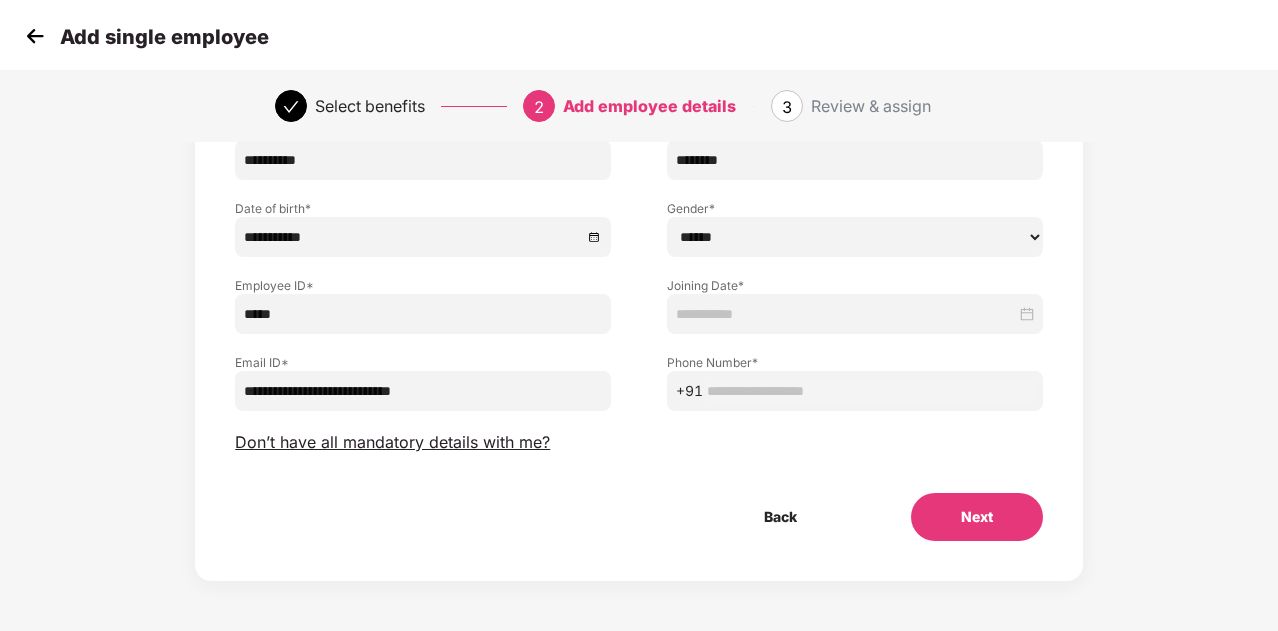 type on "**********" 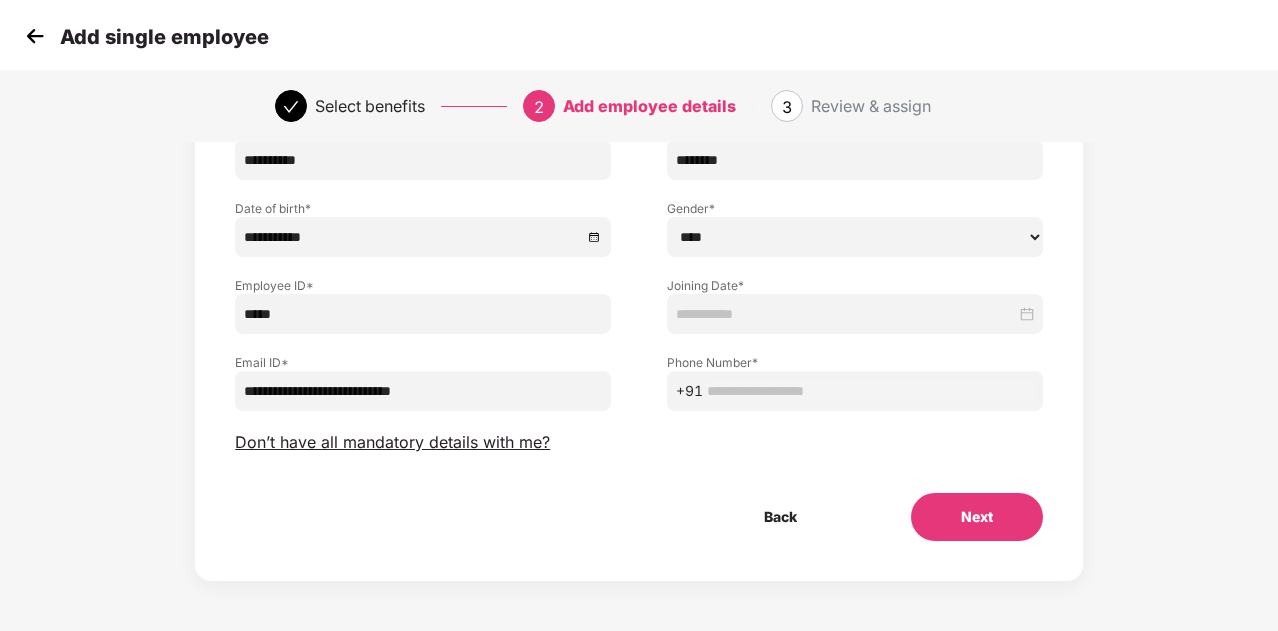 click on "****** **** ******" at bounding box center (855, 237) 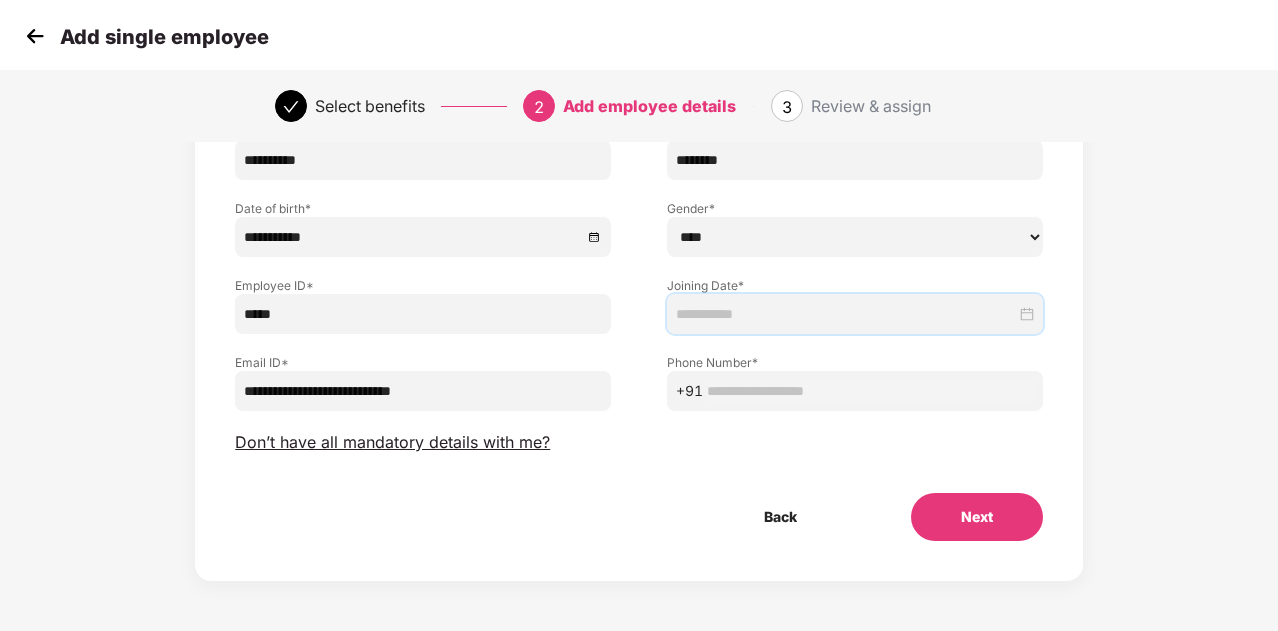 click at bounding box center (846, 314) 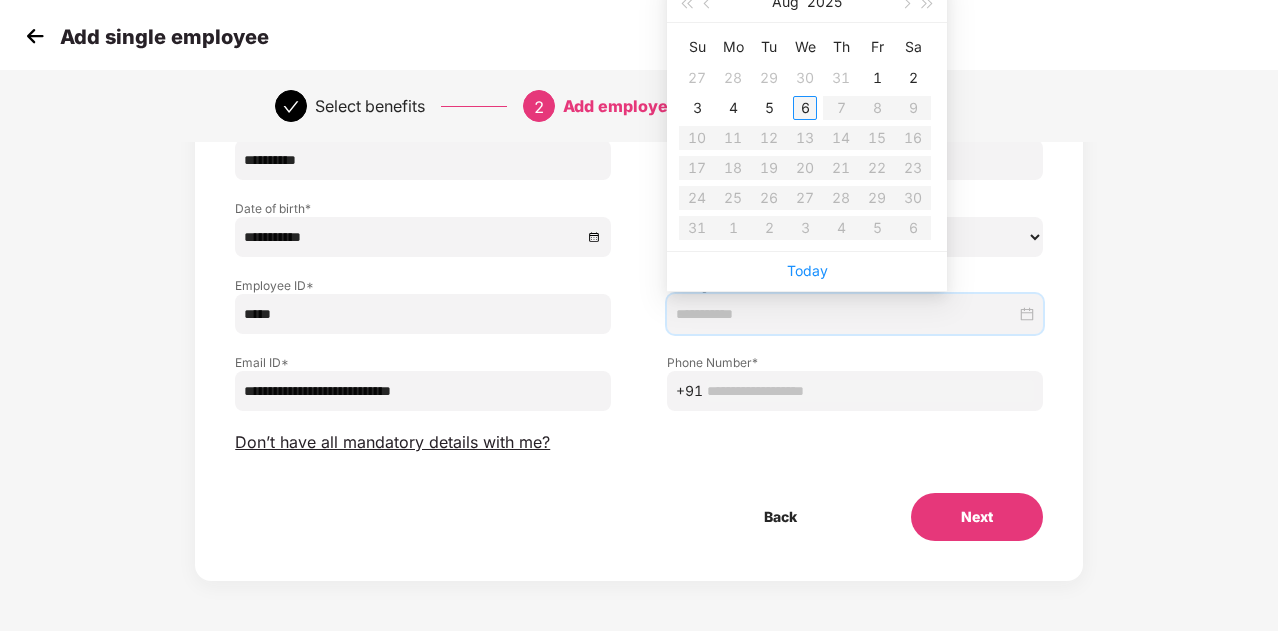 type on "**********" 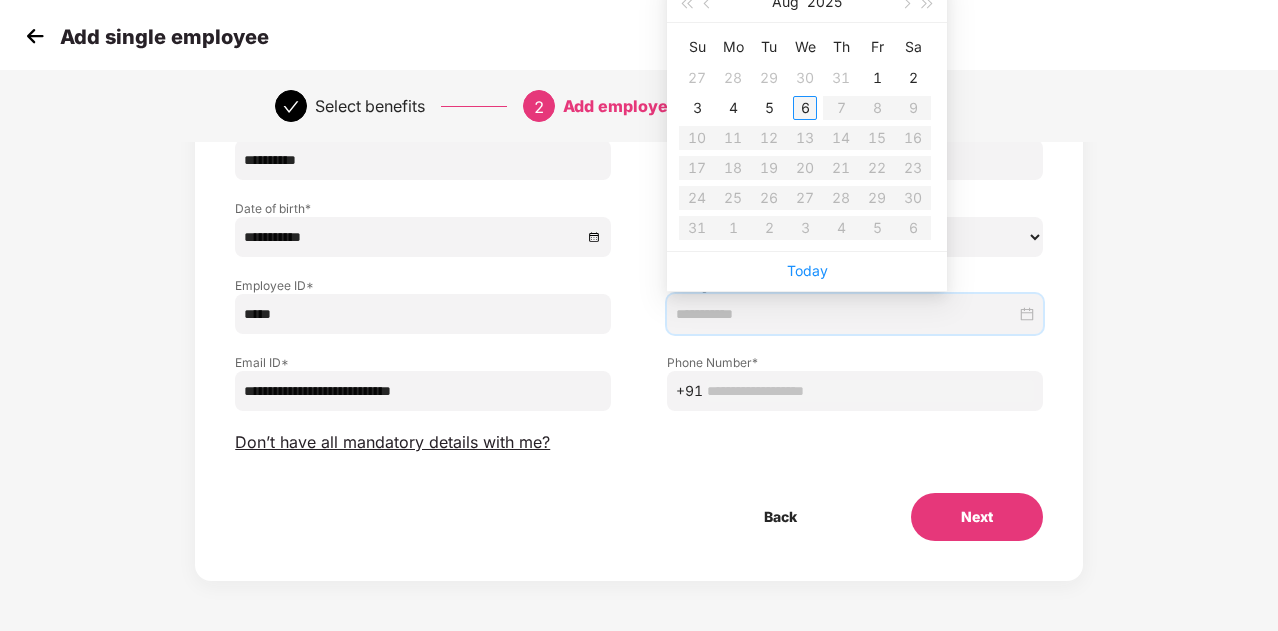click on "6" at bounding box center (805, 108) 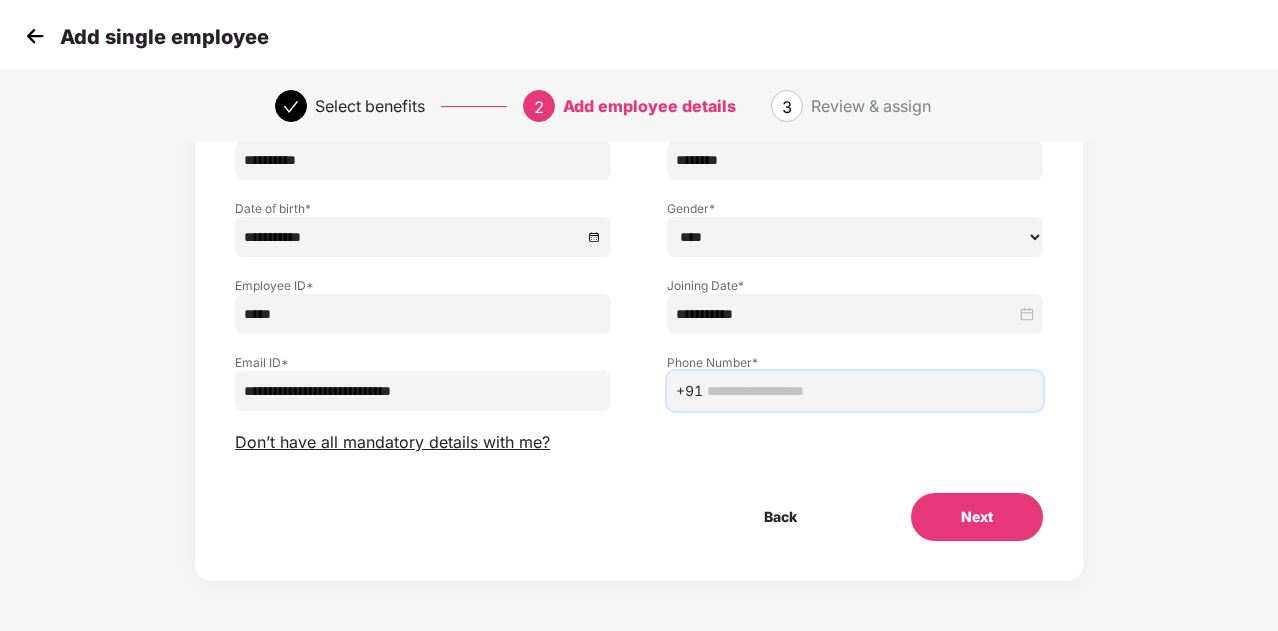 click at bounding box center [870, 391] 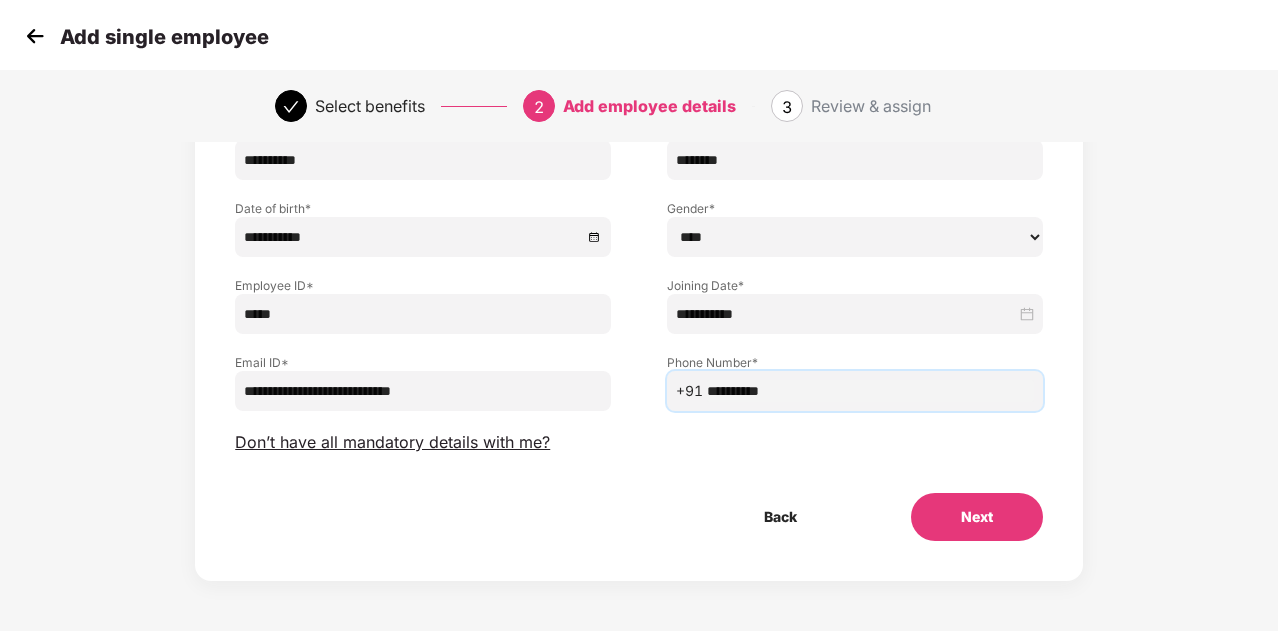 type on "**********" 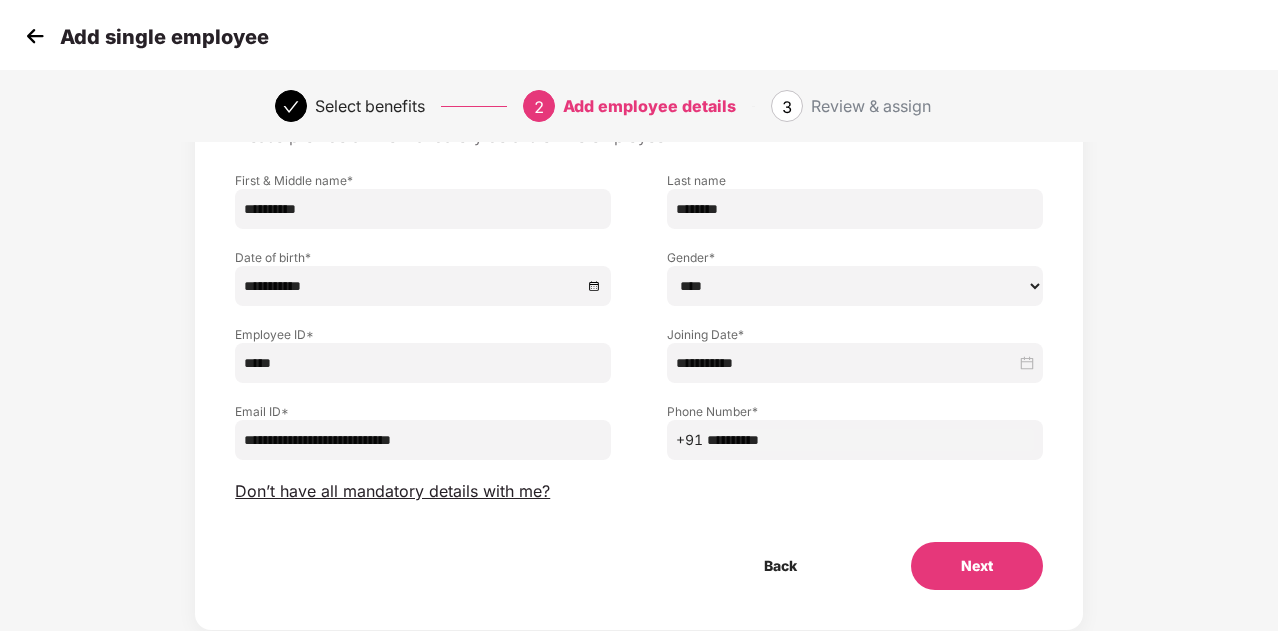 scroll, scrollTop: 170, scrollLeft: 0, axis: vertical 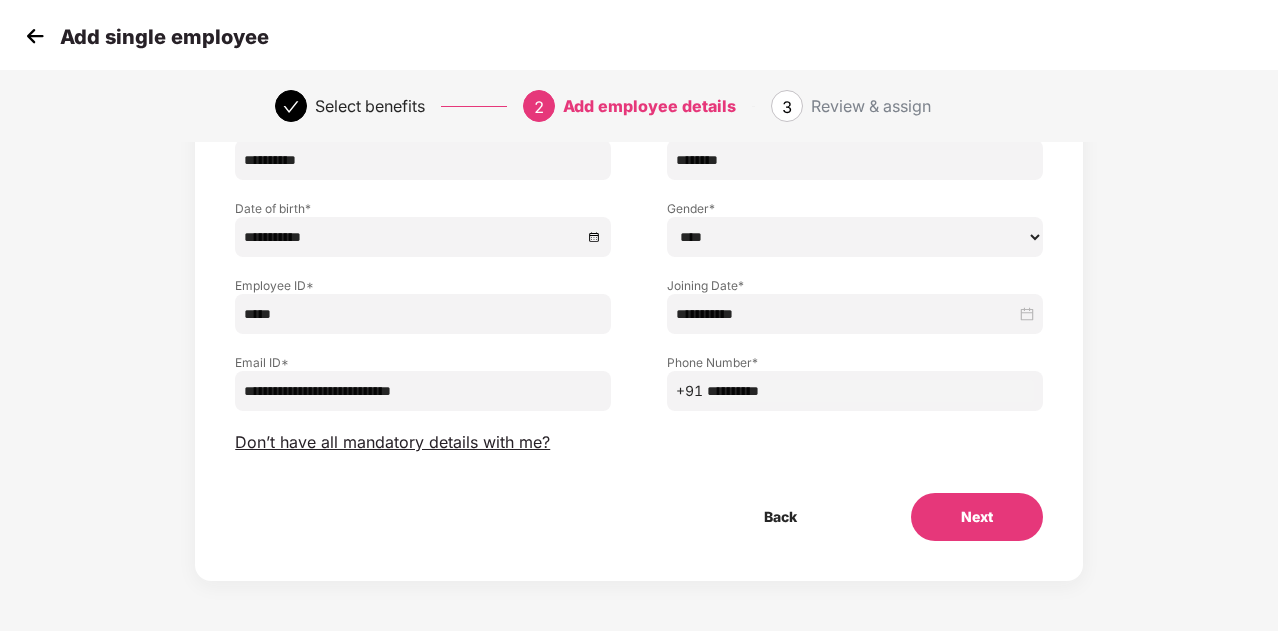 click on "Next" at bounding box center (977, 517) 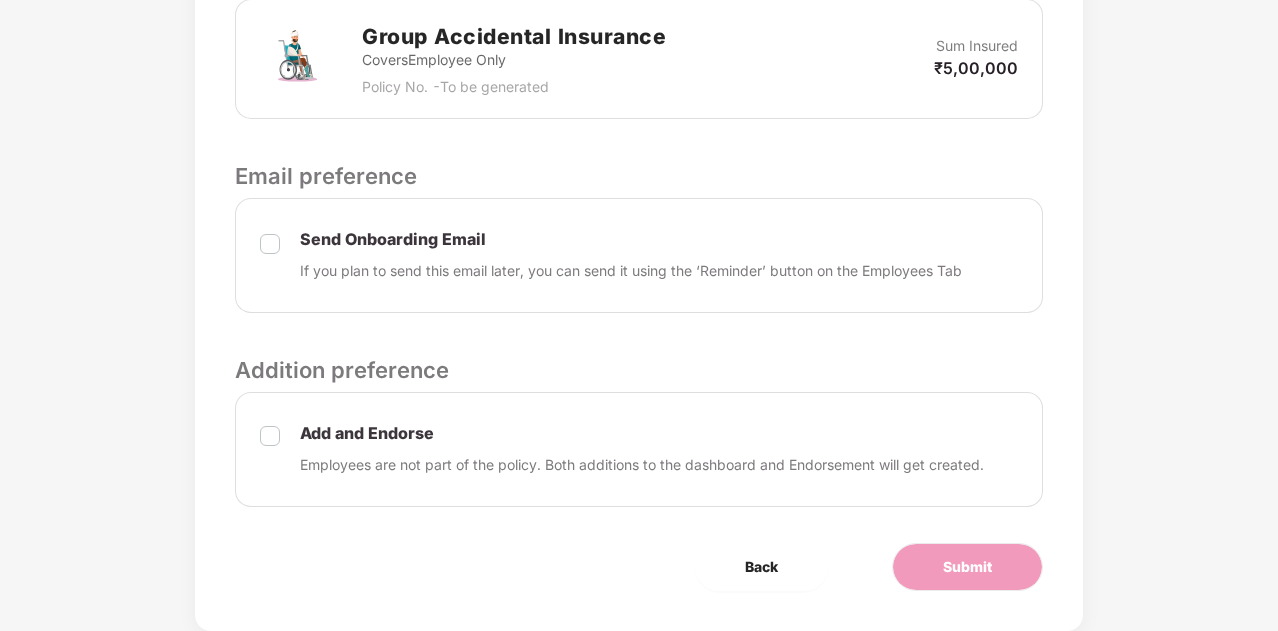 scroll, scrollTop: 945, scrollLeft: 0, axis: vertical 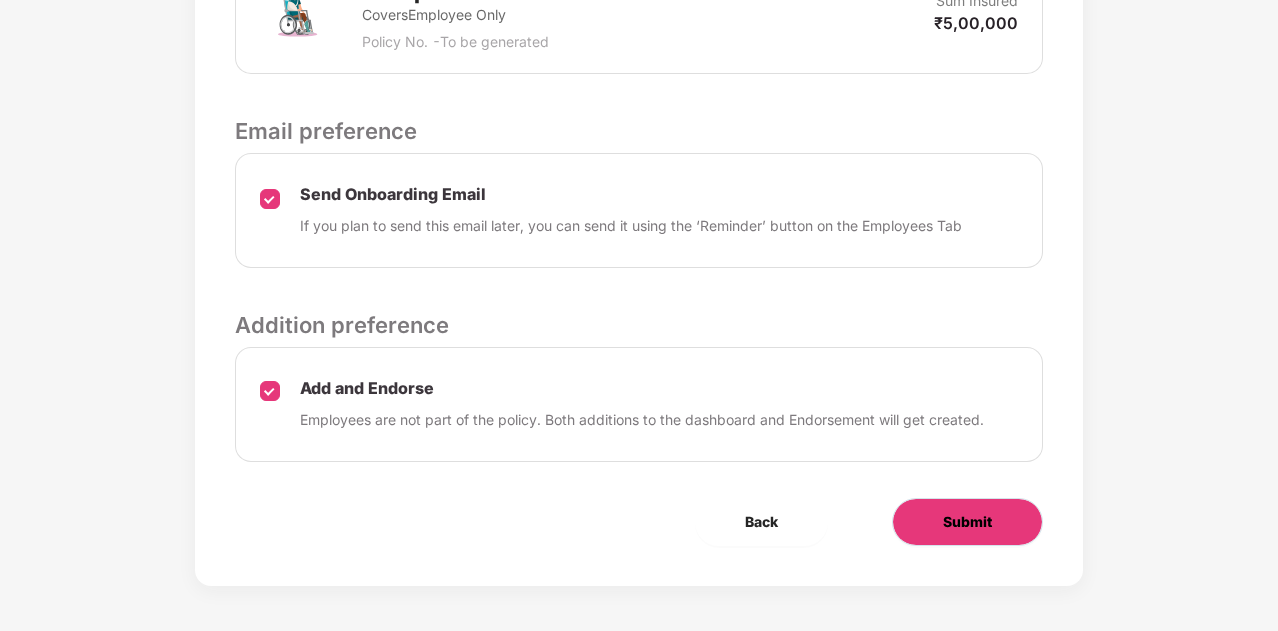 click on "Submit" at bounding box center [967, 522] 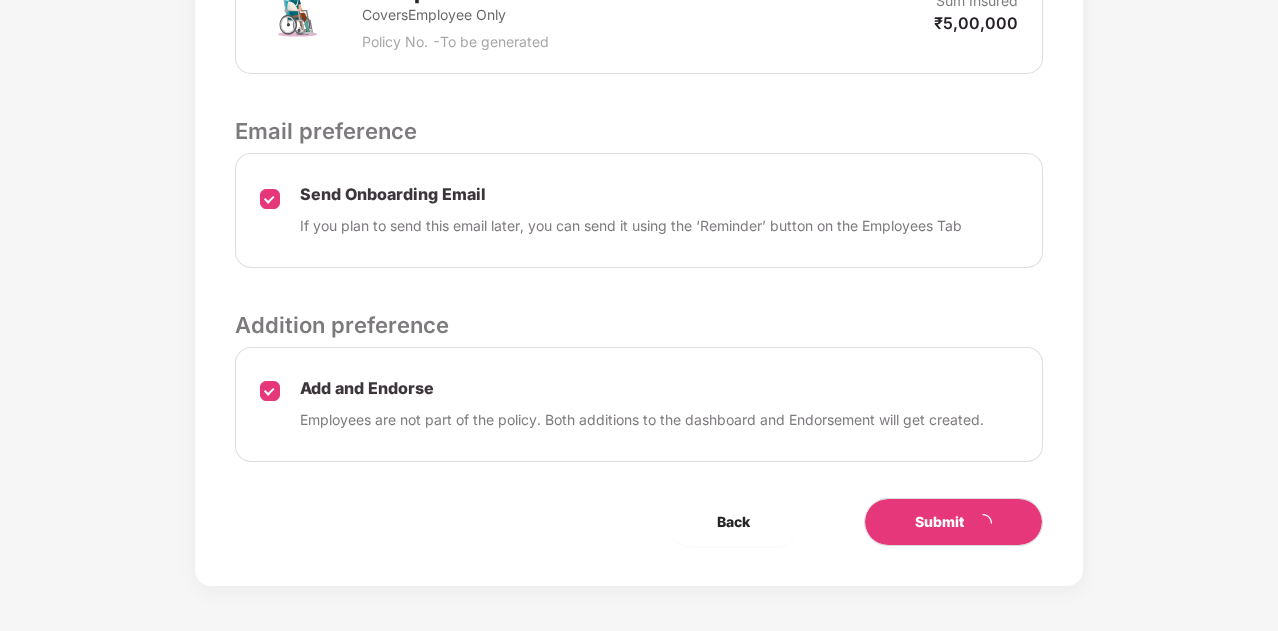 scroll, scrollTop: 0, scrollLeft: 0, axis: both 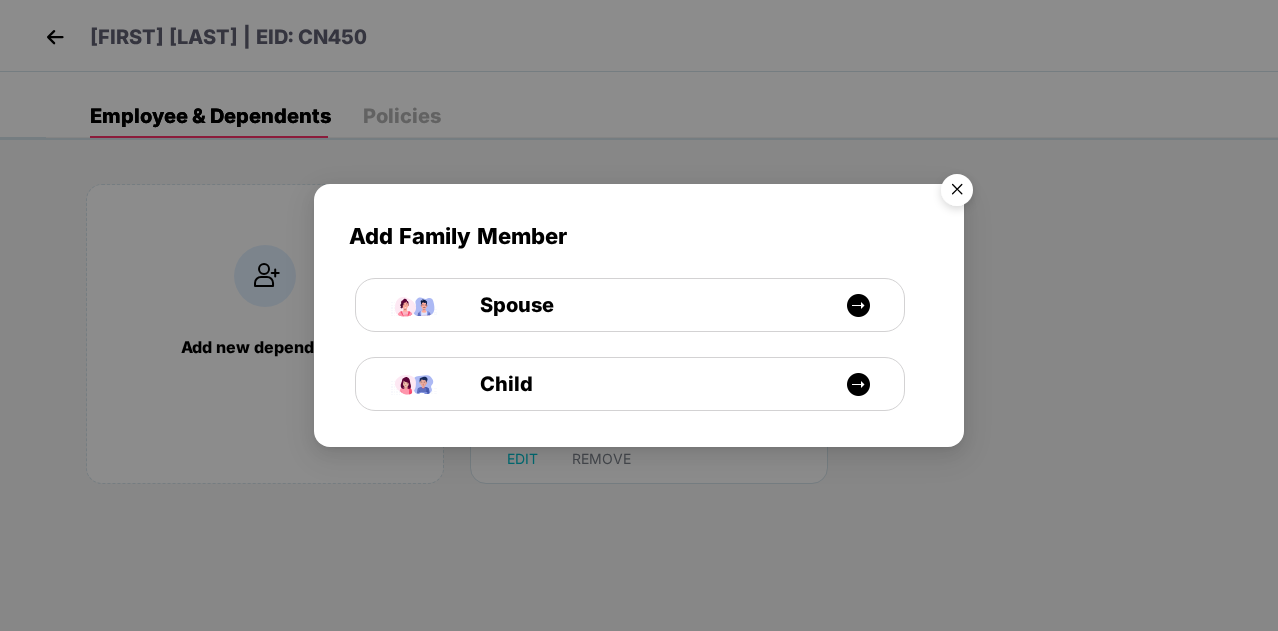 click at bounding box center (957, 193) 